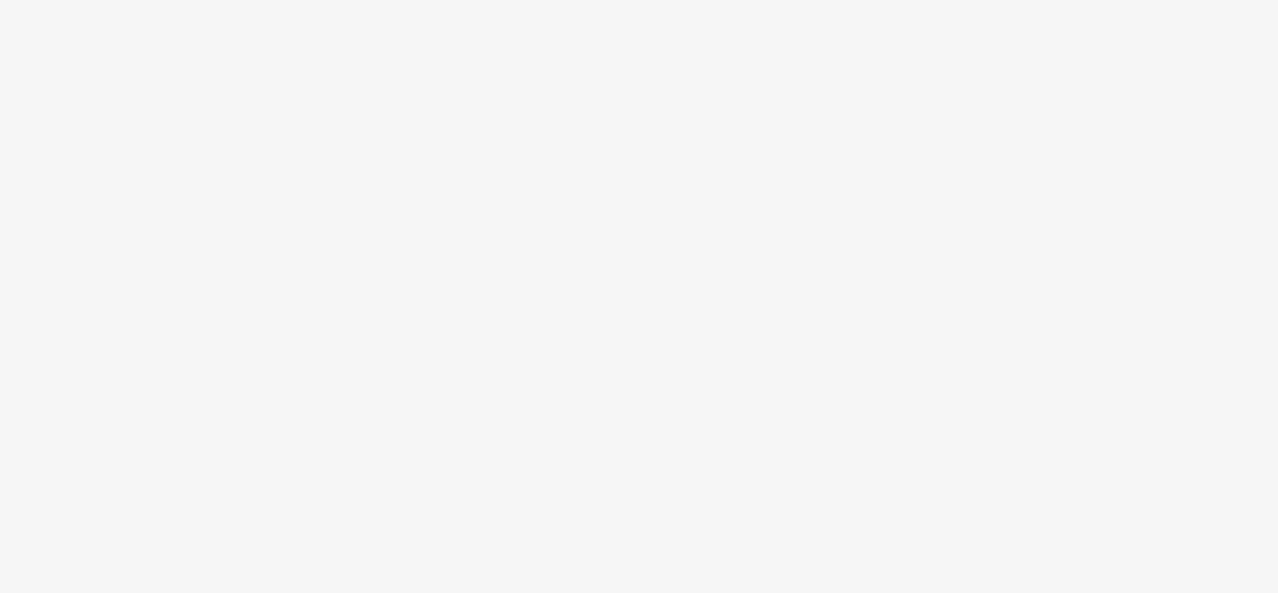 scroll, scrollTop: 0, scrollLeft: 0, axis: both 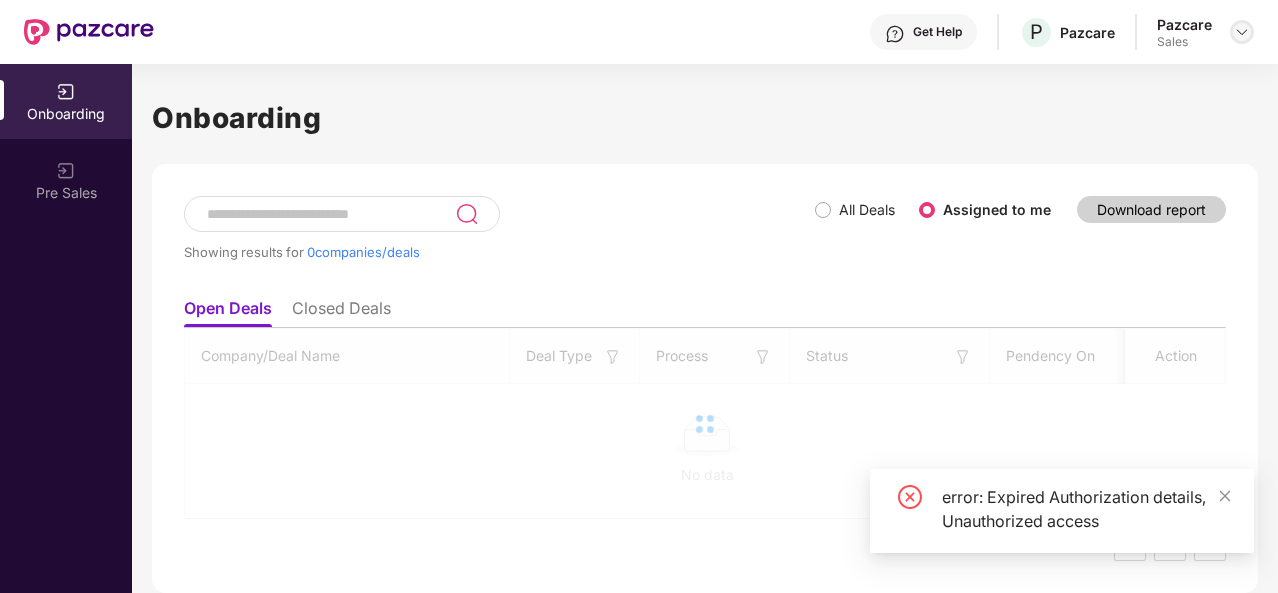 click at bounding box center [1242, 32] 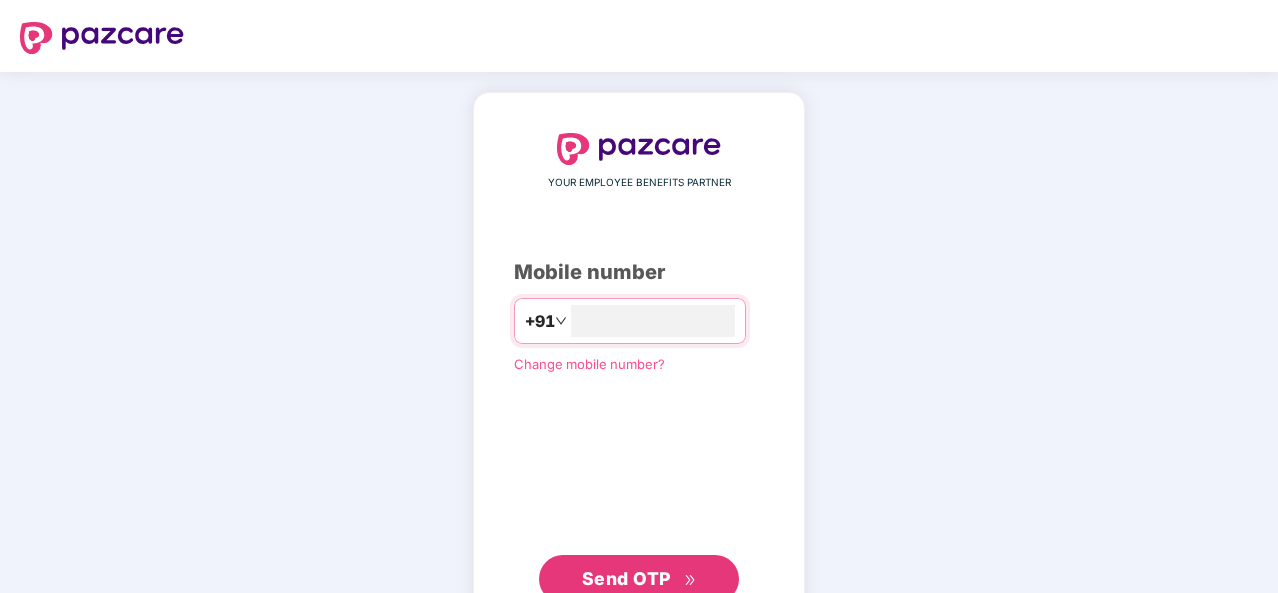 scroll, scrollTop: 0, scrollLeft: 0, axis: both 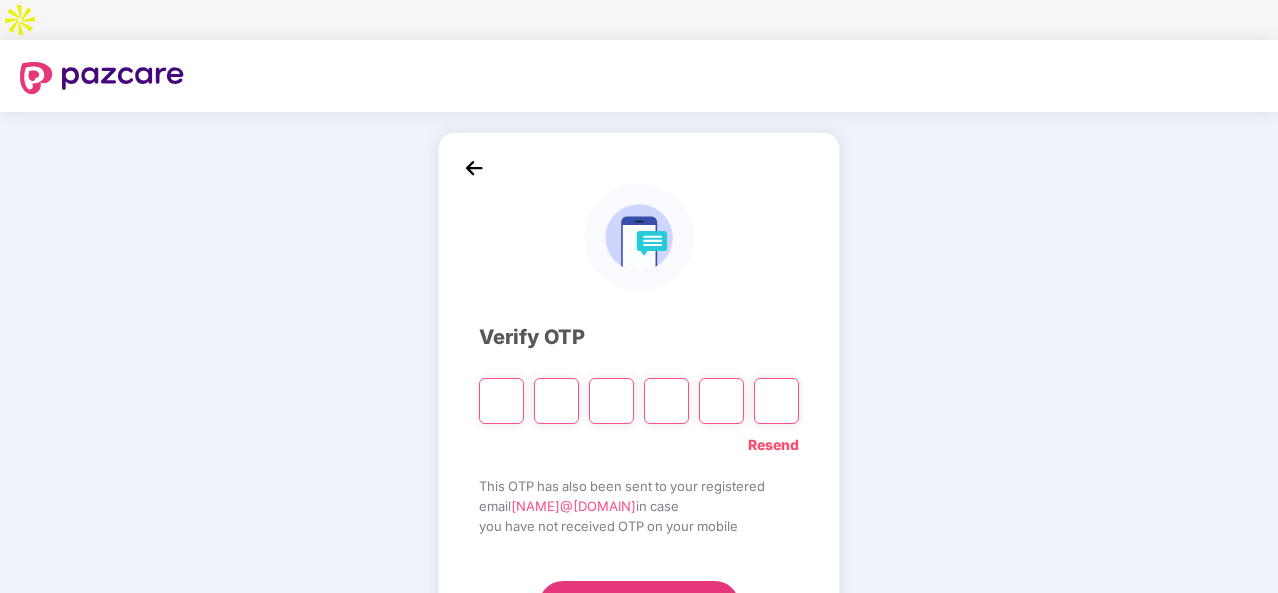 type on "*" 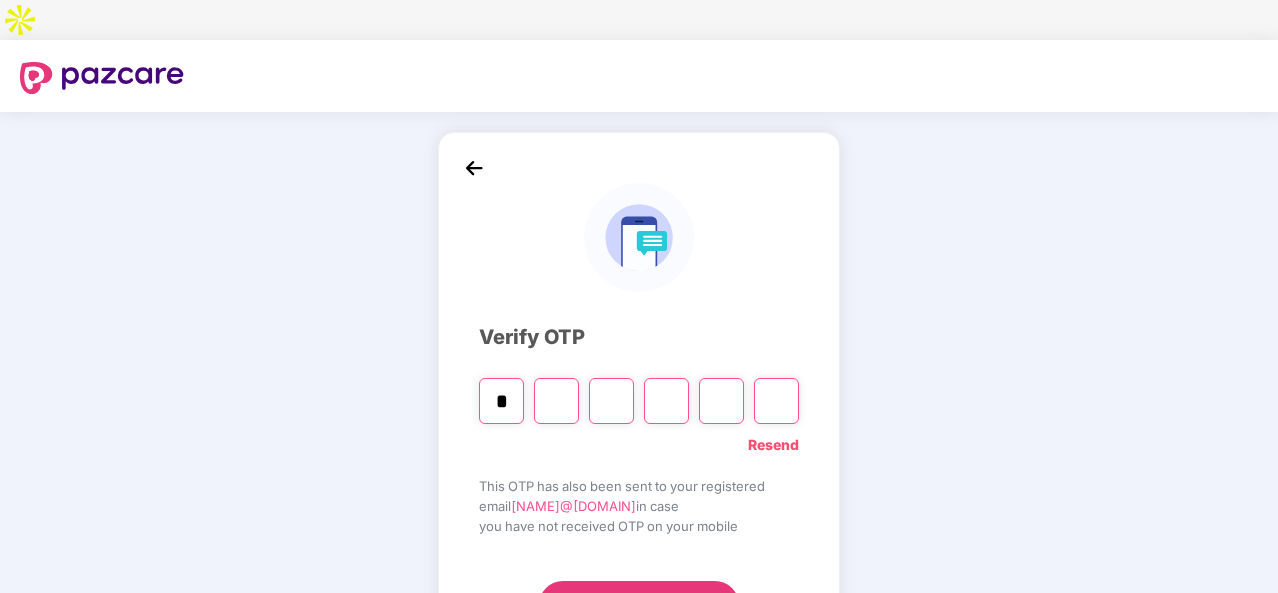 type on "*" 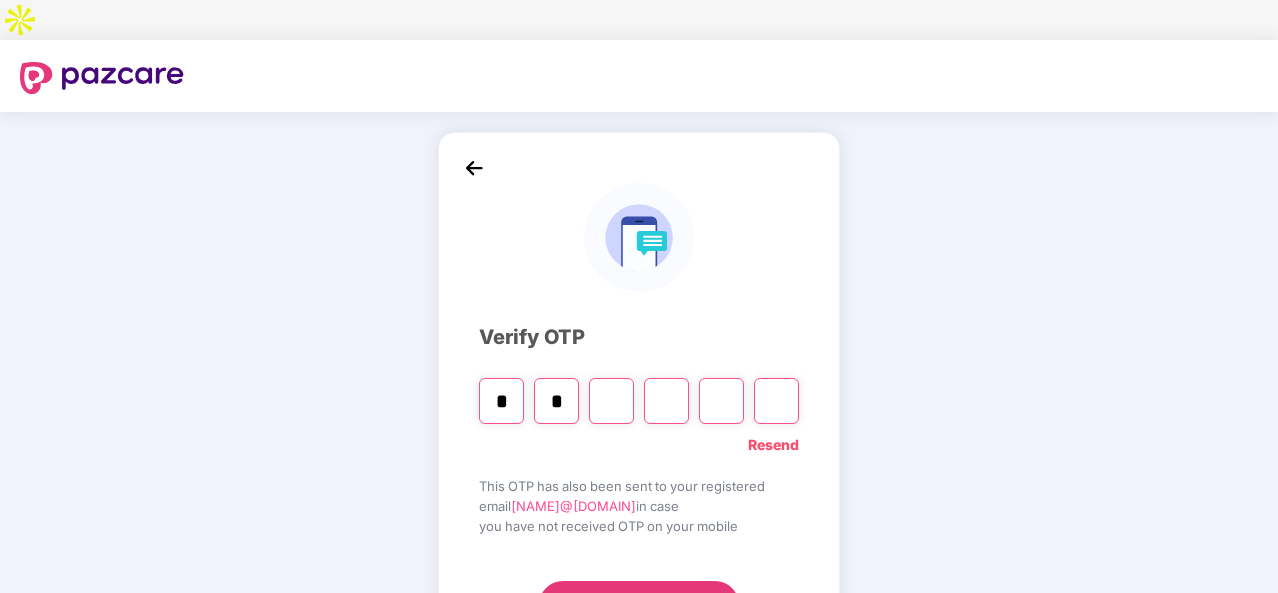 type on "*" 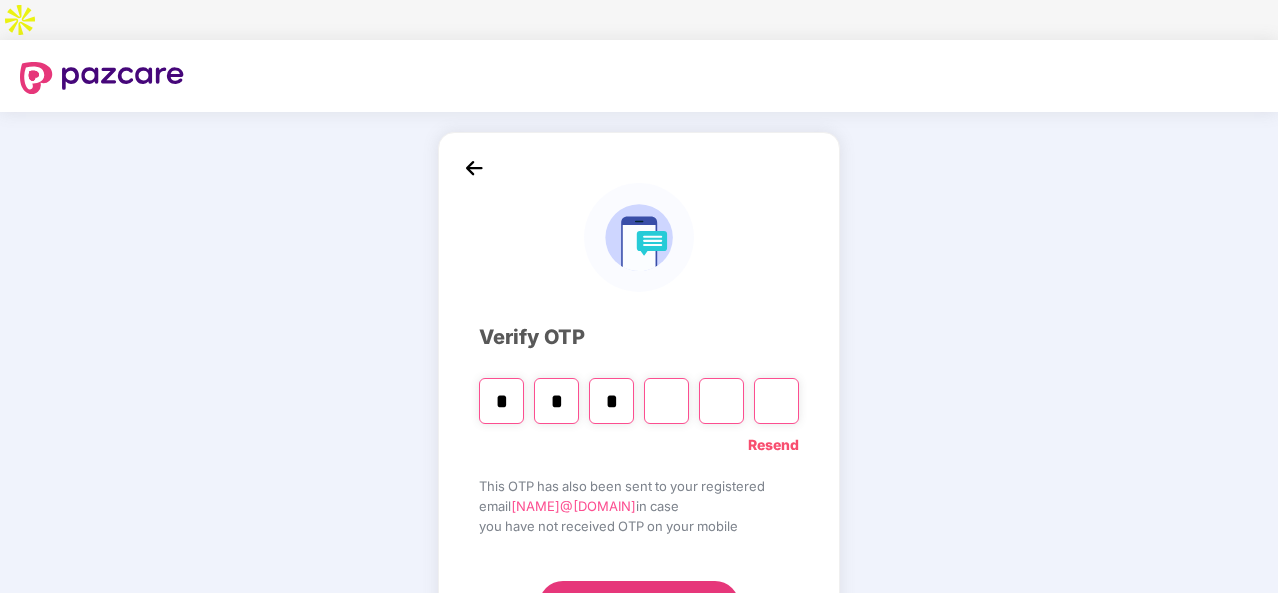 type on "*" 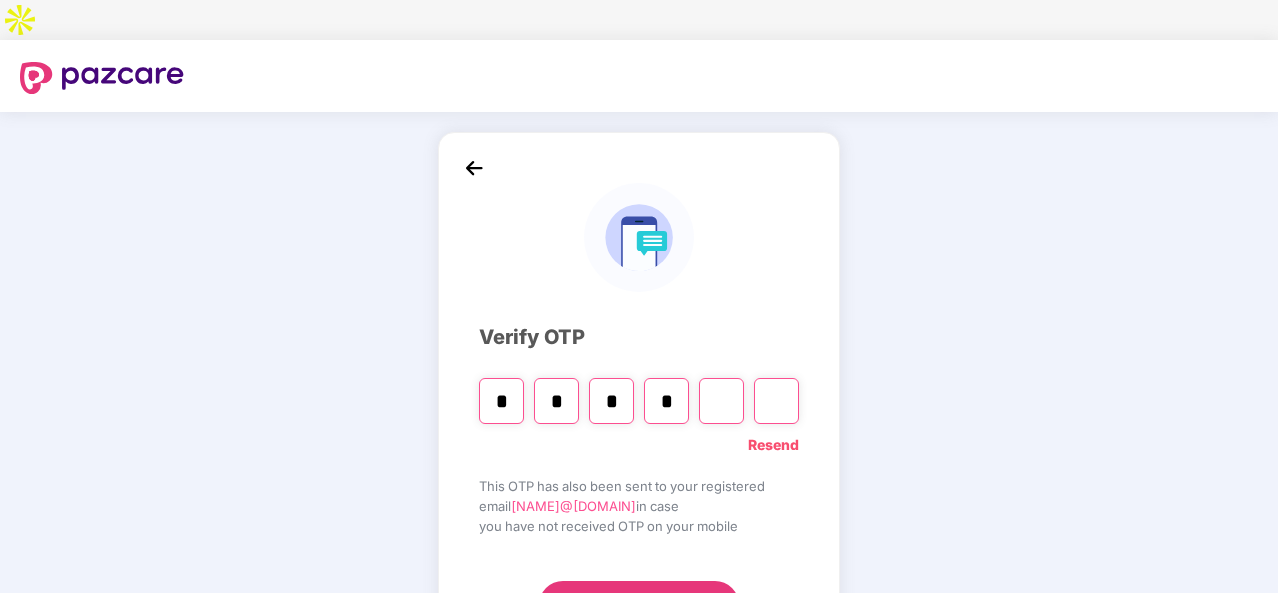 type on "*" 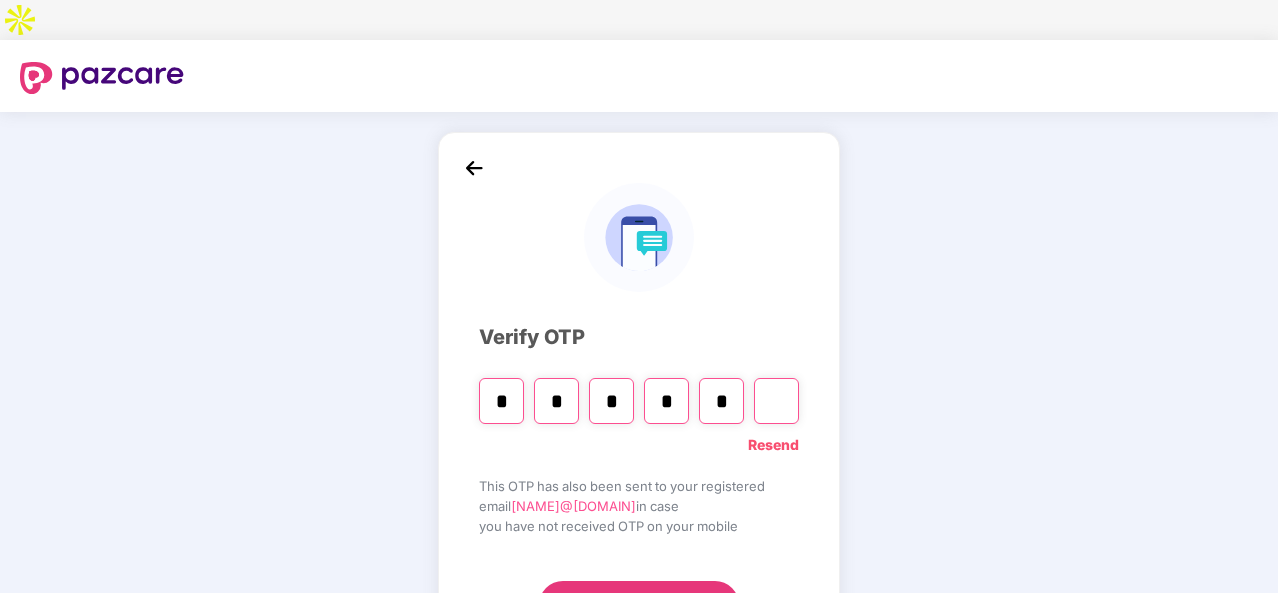 type on "*" 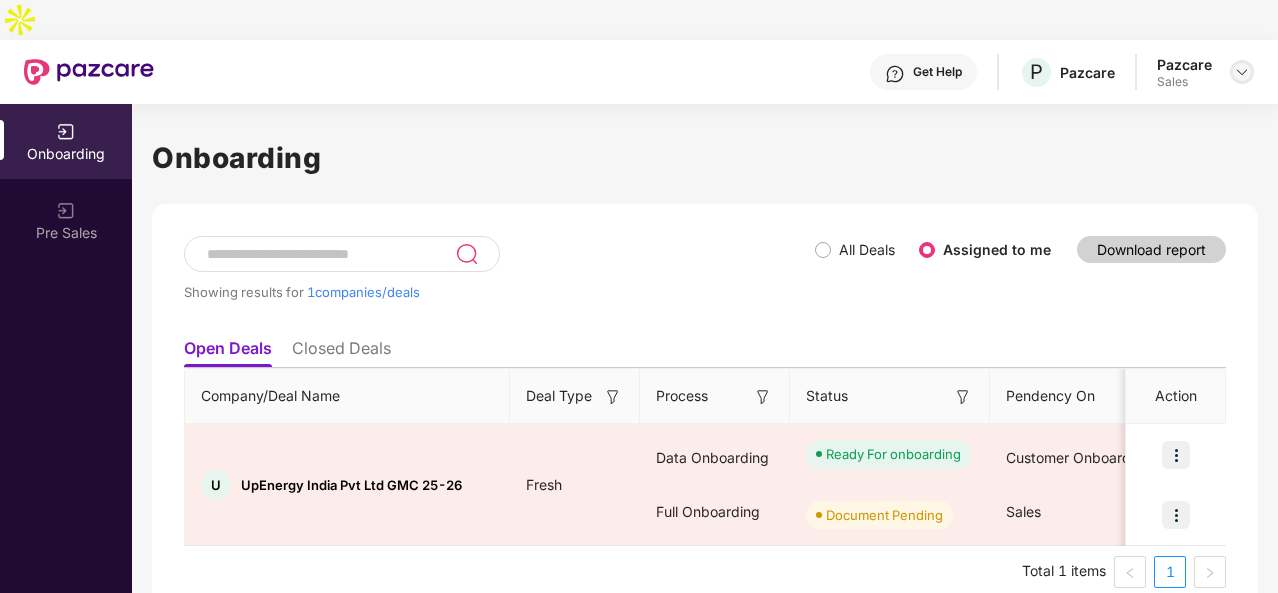 click at bounding box center [1242, 72] 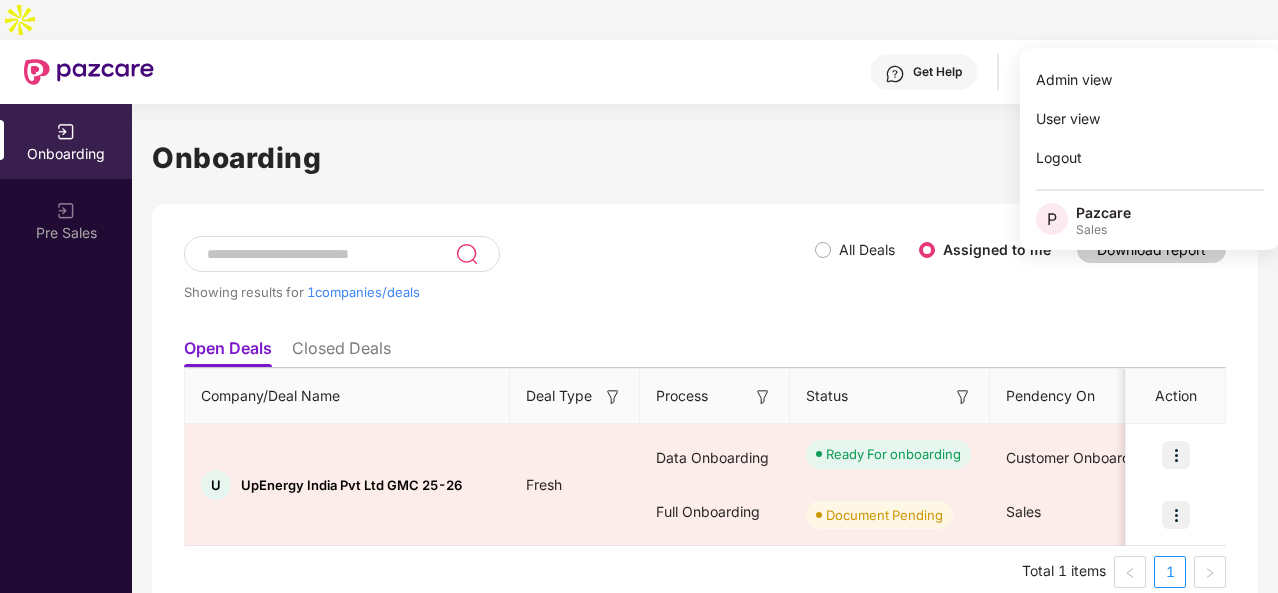 click at bounding box center (1242, 72) 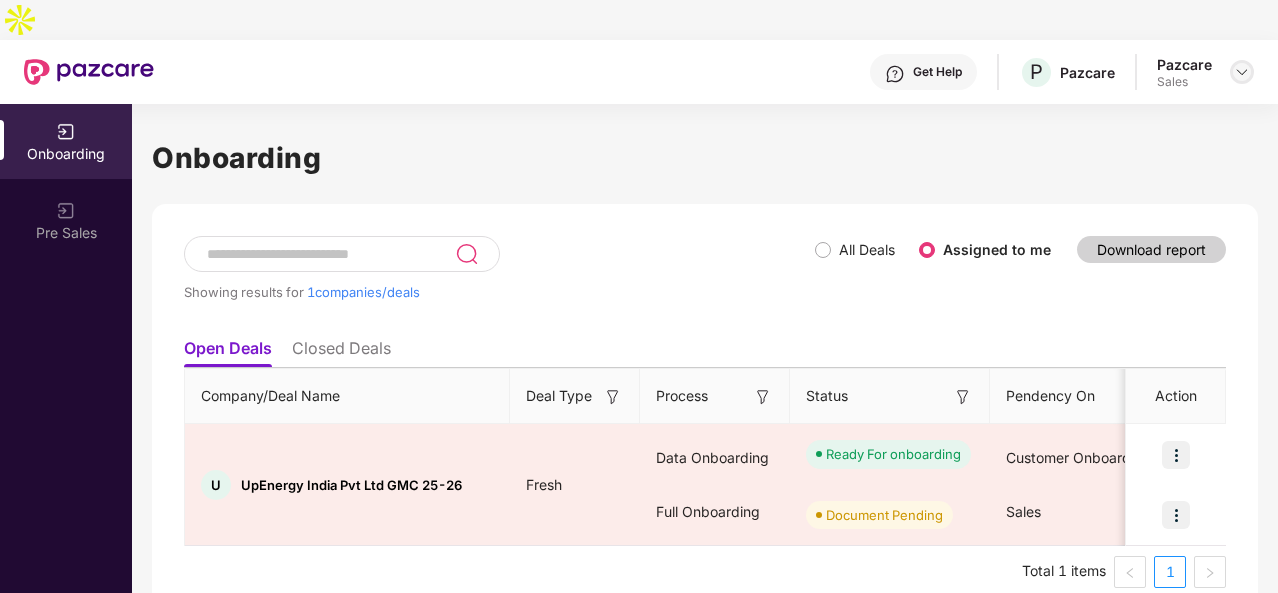 click at bounding box center [1242, 72] 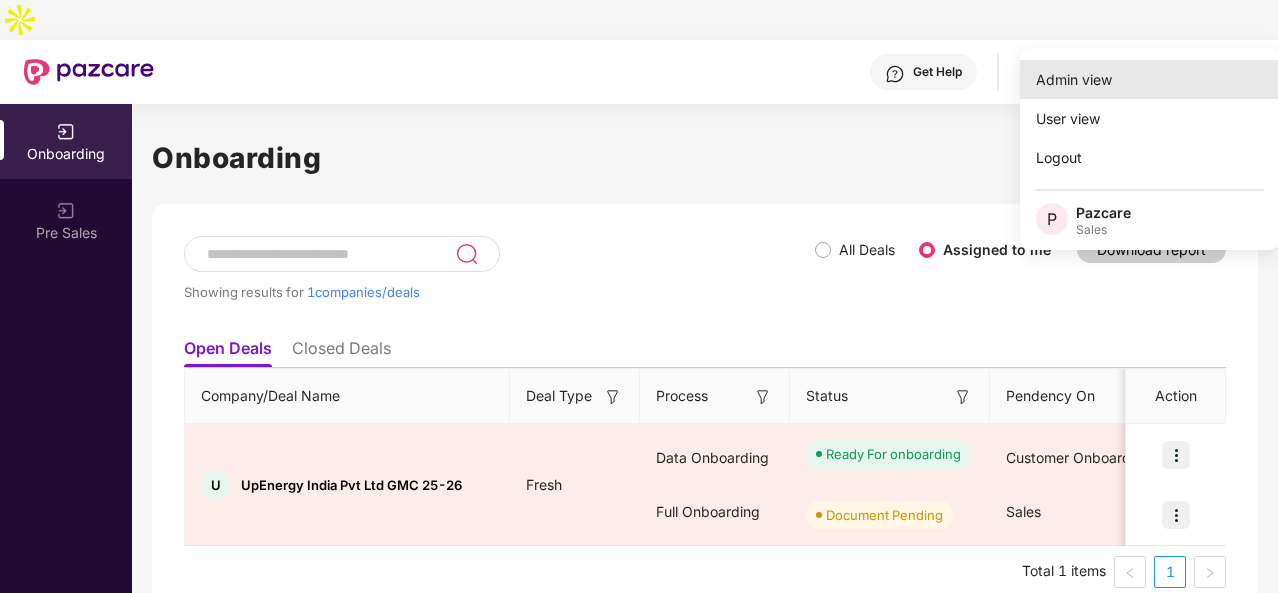 click on "Admin view" at bounding box center (1150, 79) 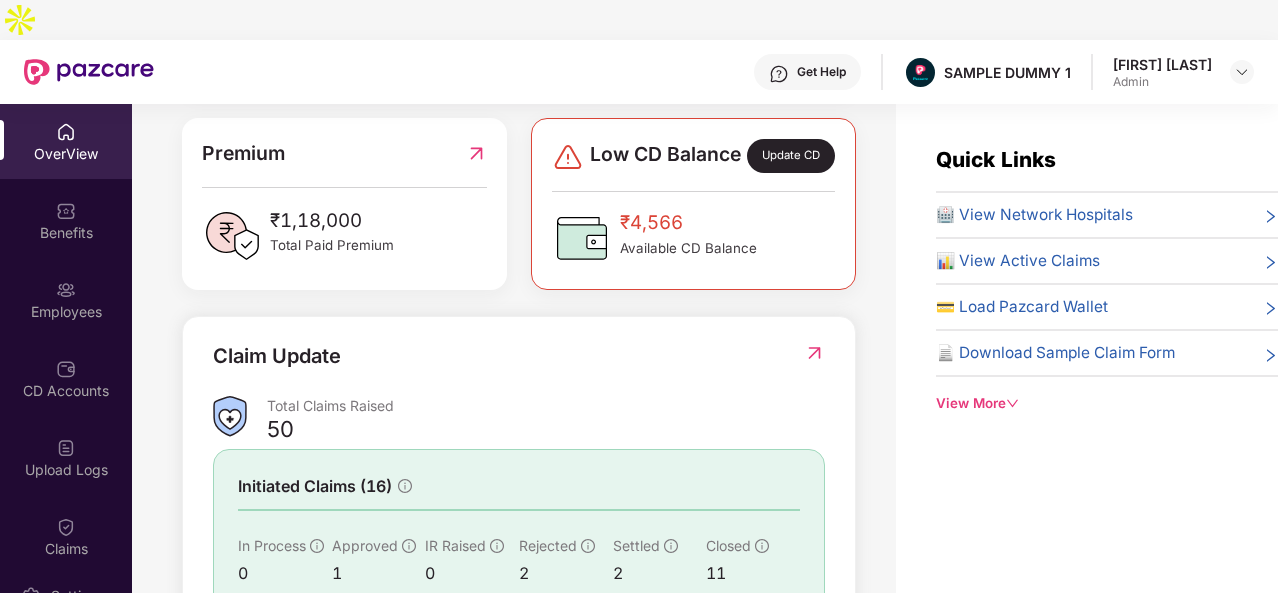 scroll, scrollTop: 547, scrollLeft: 0, axis: vertical 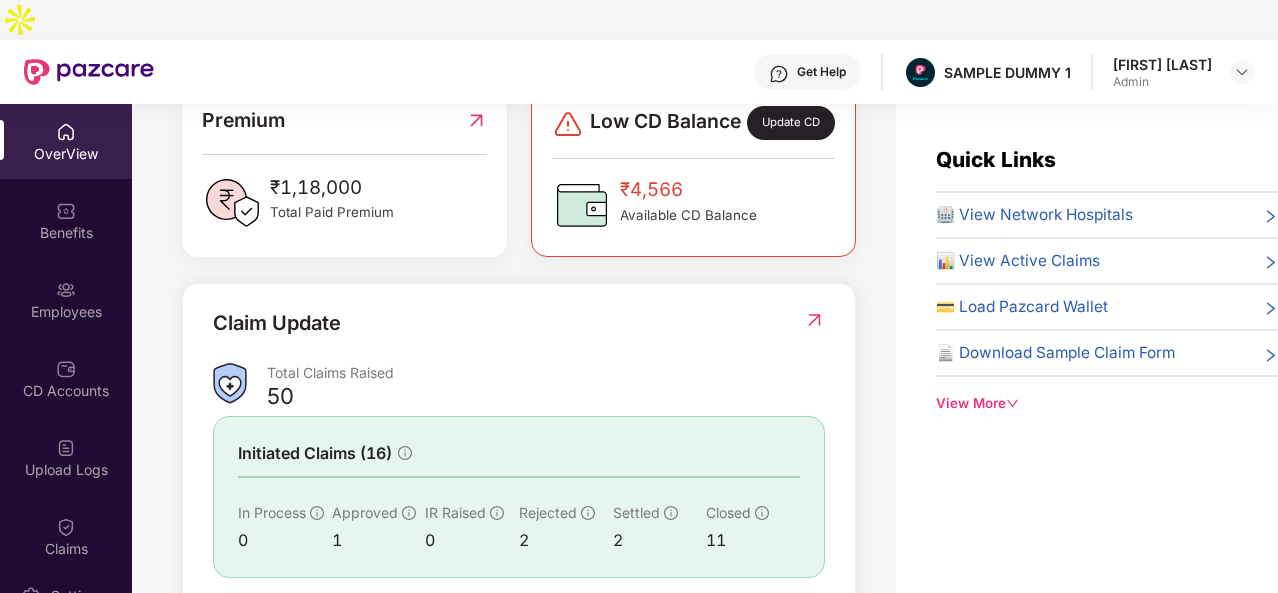 click on "₹4,566 Available CD Balance" at bounding box center [688, 205] 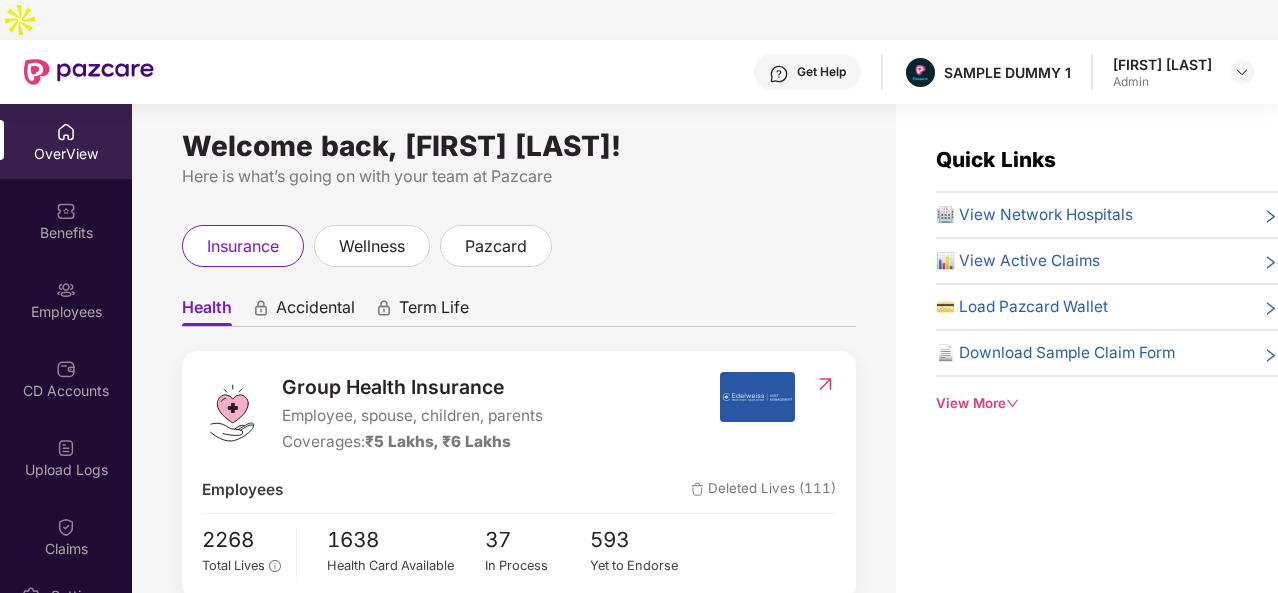 scroll, scrollTop: 0, scrollLeft: 0, axis: both 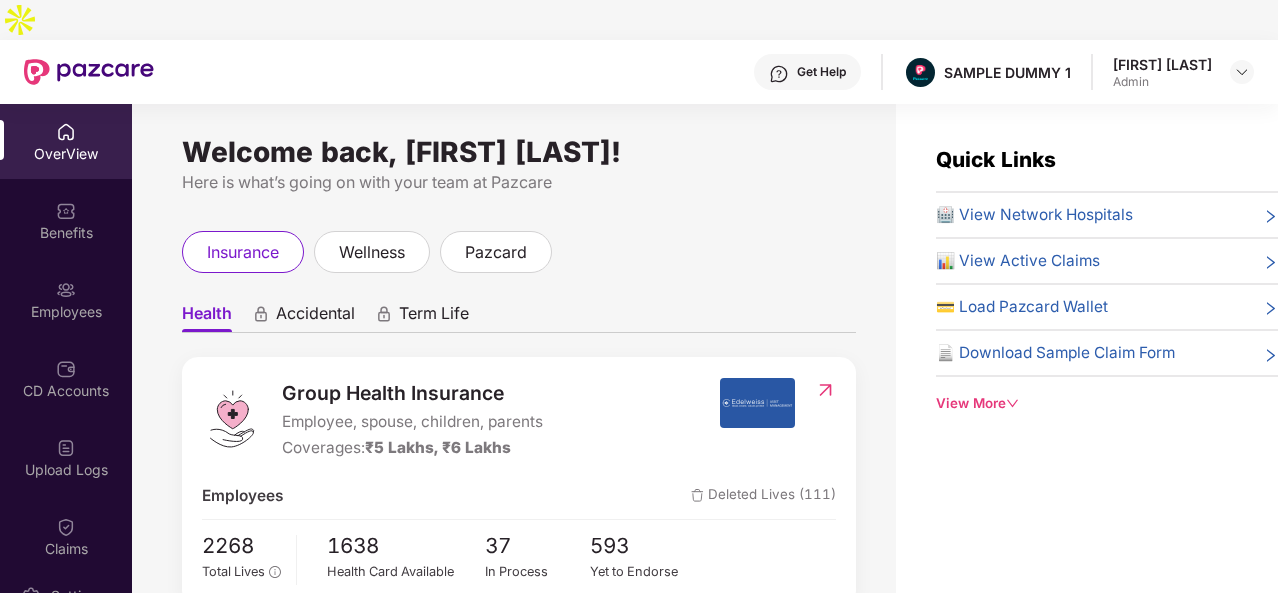 click on "Get Help" at bounding box center [821, 72] 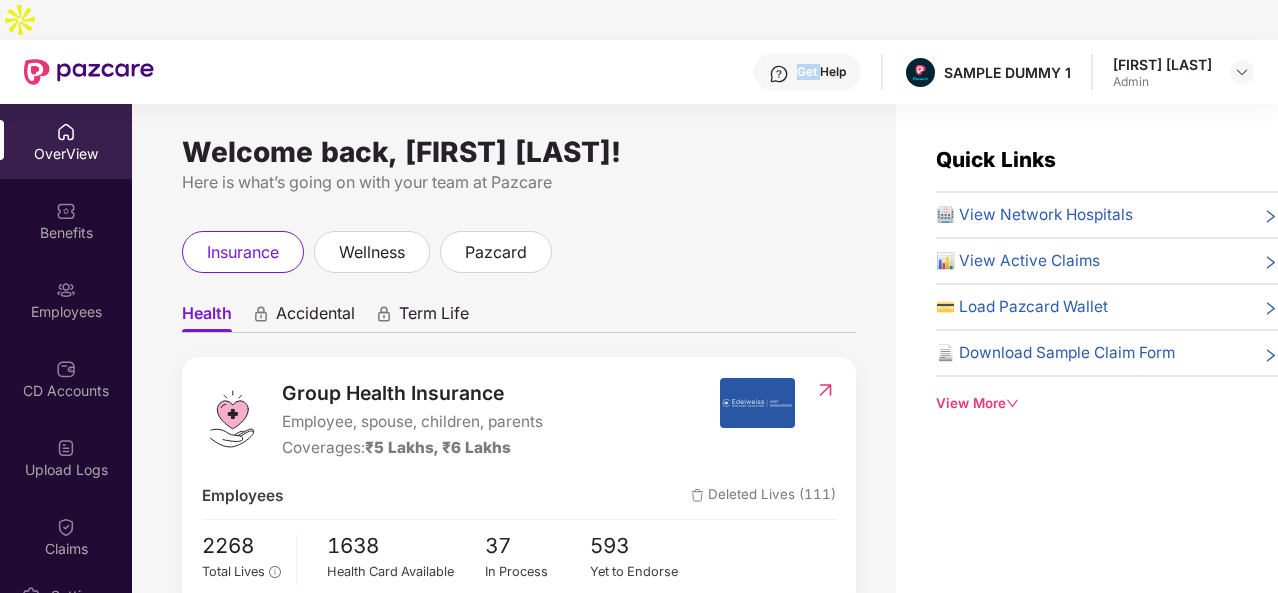 click on "Get Help" at bounding box center (821, 72) 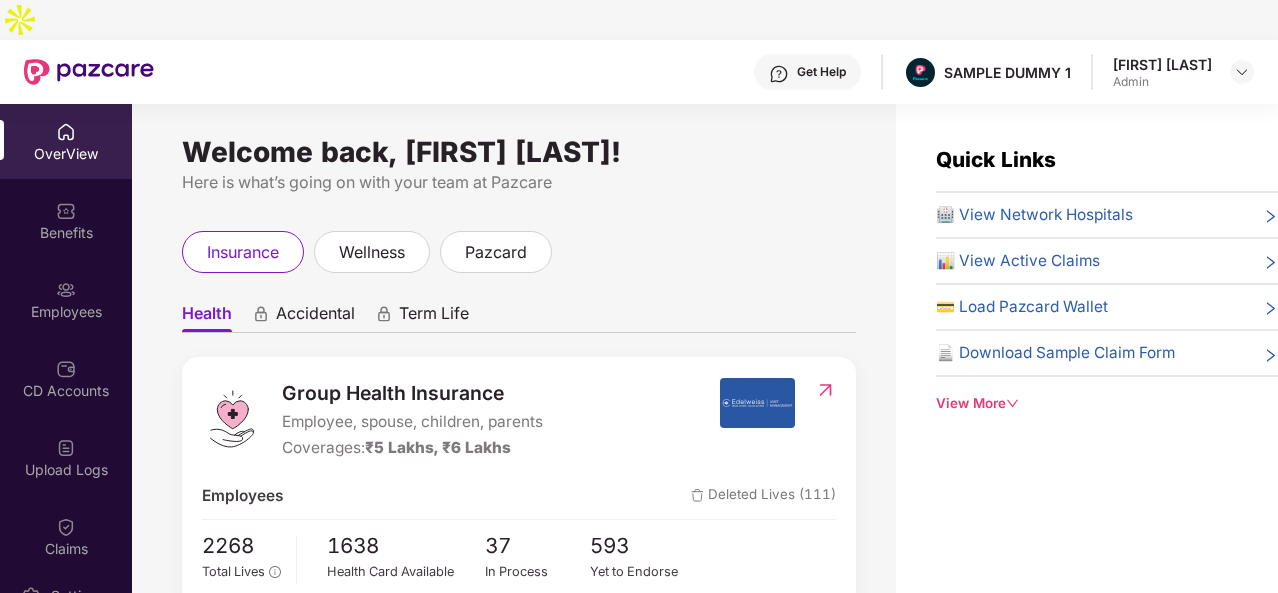 click on "View More" at bounding box center (1107, 403) 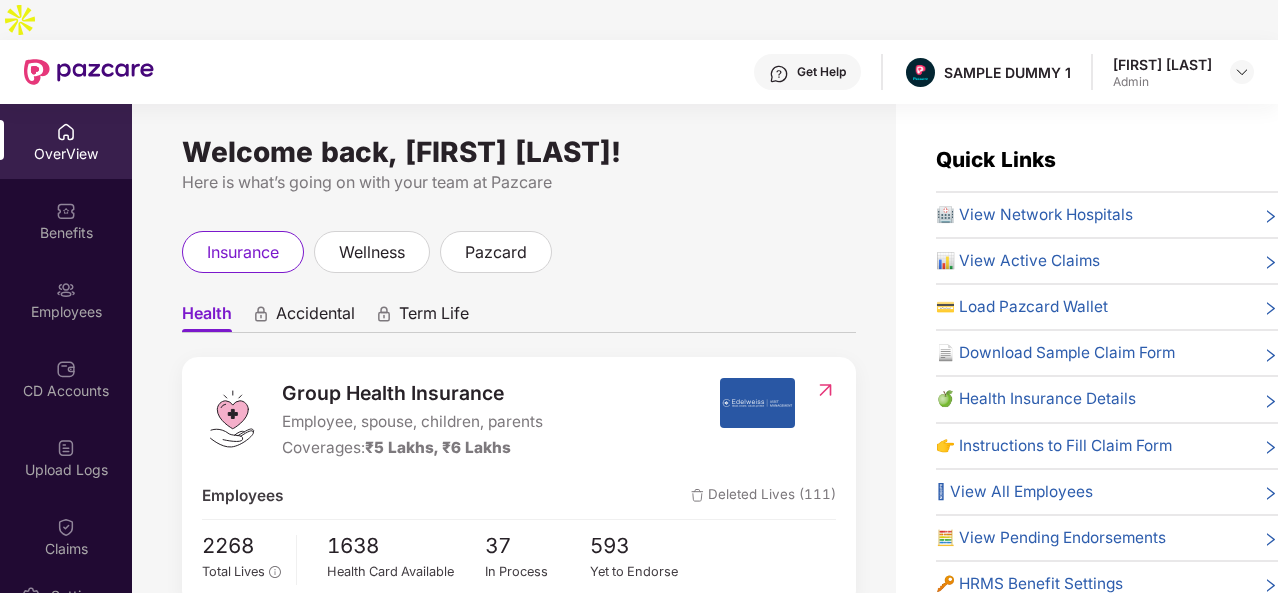 scroll, scrollTop: 32, scrollLeft: 0, axis: vertical 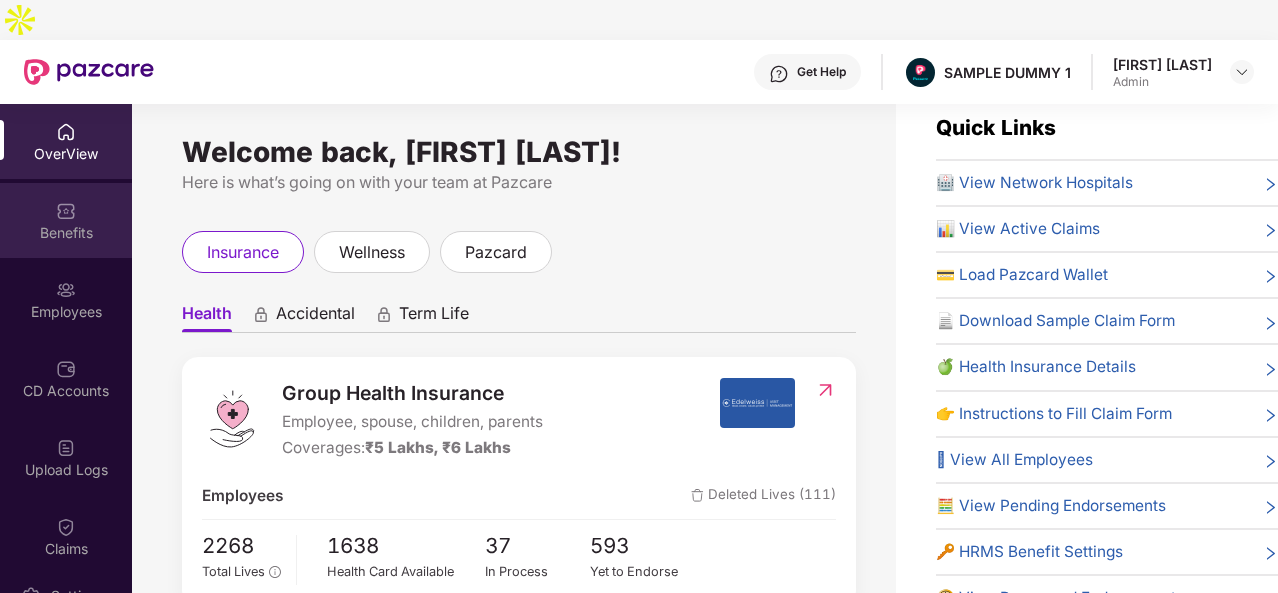 click on "Benefits" at bounding box center [66, 233] 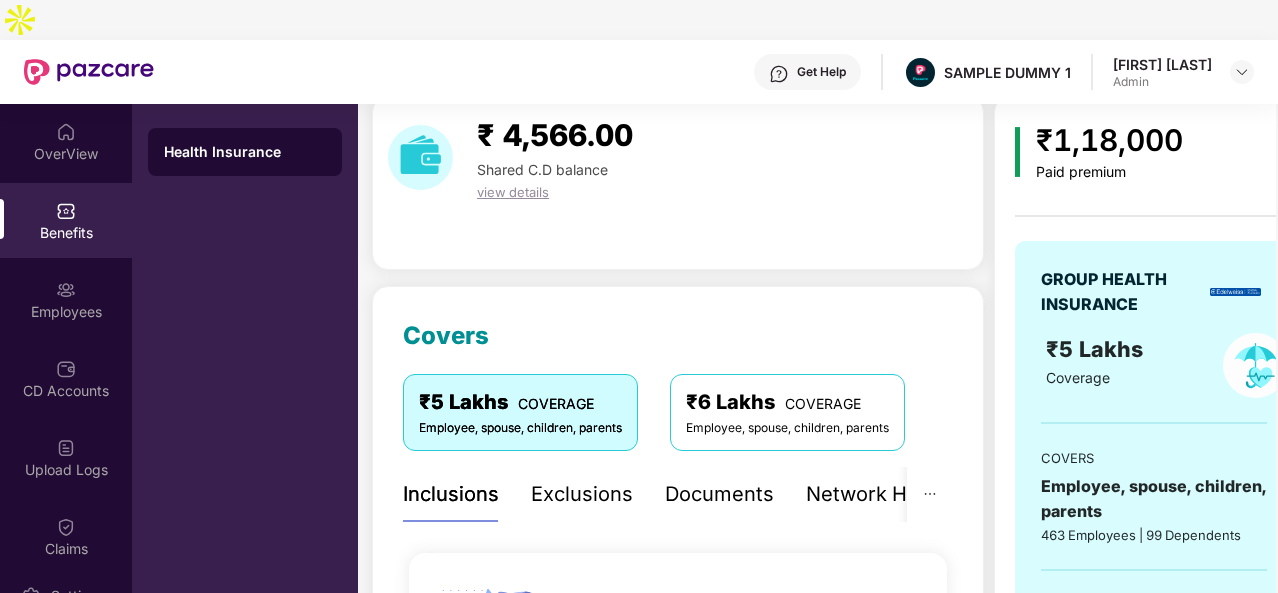 scroll, scrollTop: 27, scrollLeft: 0, axis: vertical 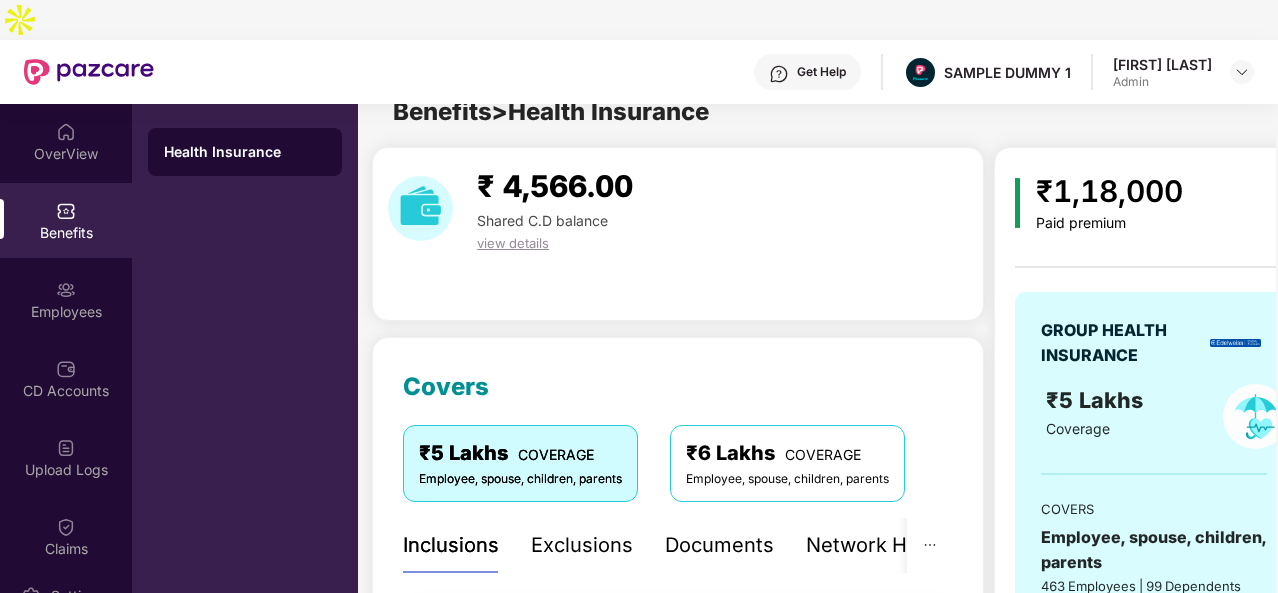click on "Exclusions" at bounding box center (582, 545) 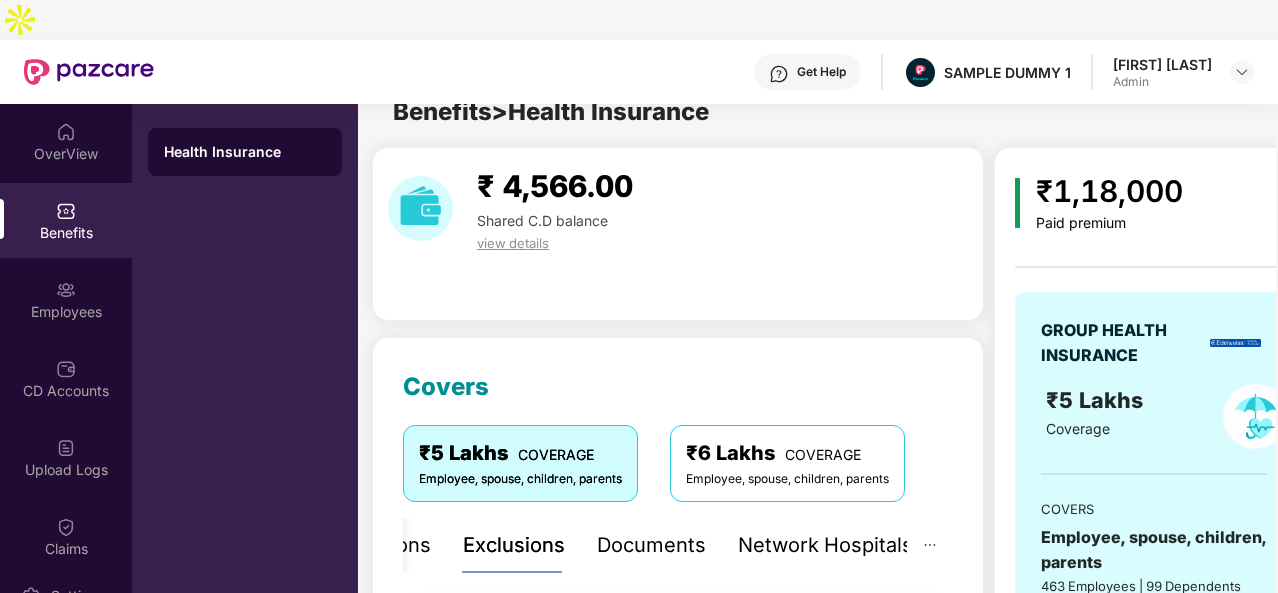 scroll, scrollTop: 267, scrollLeft: 0, axis: vertical 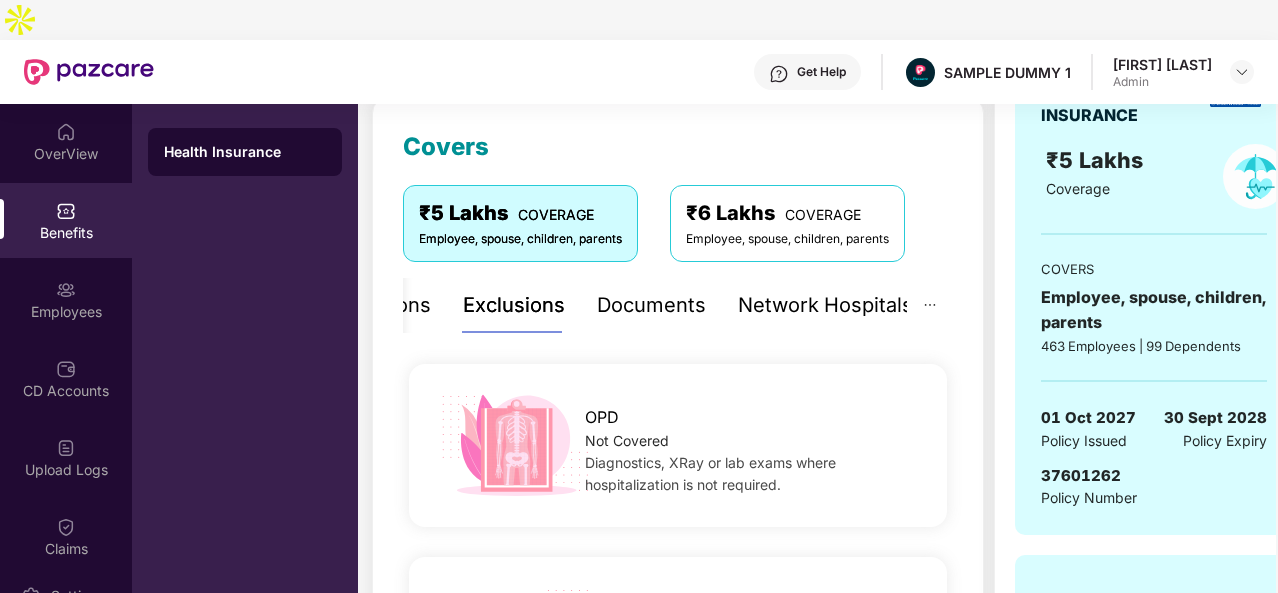 click on "Documents" at bounding box center (651, 305) 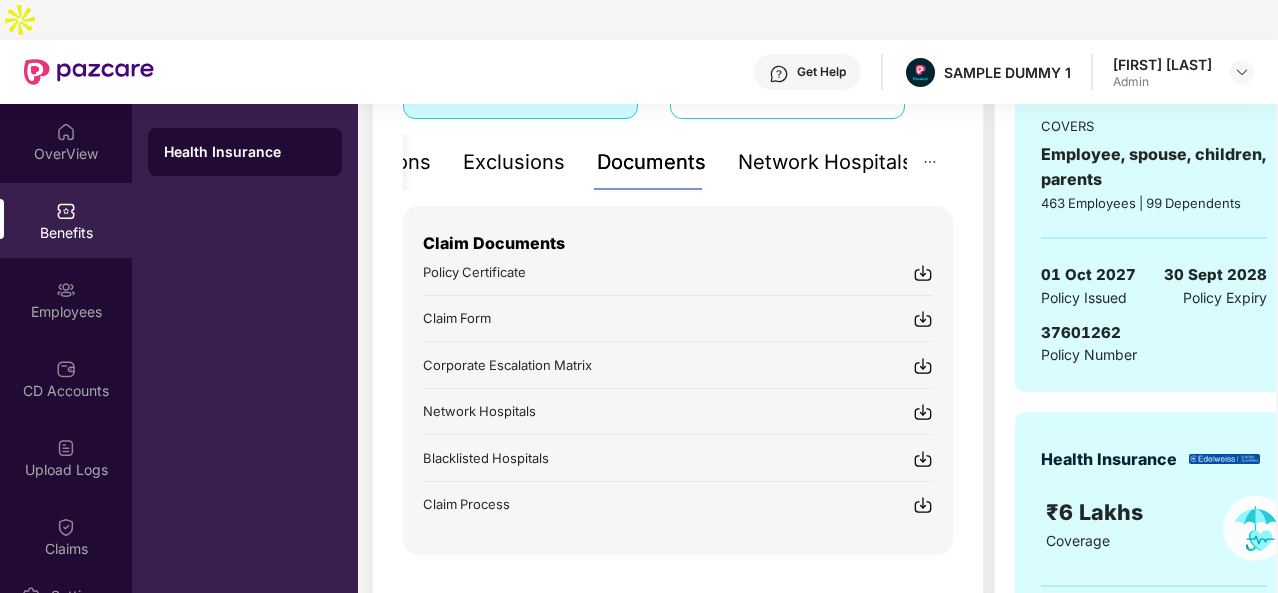 scroll, scrollTop: 261, scrollLeft: 0, axis: vertical 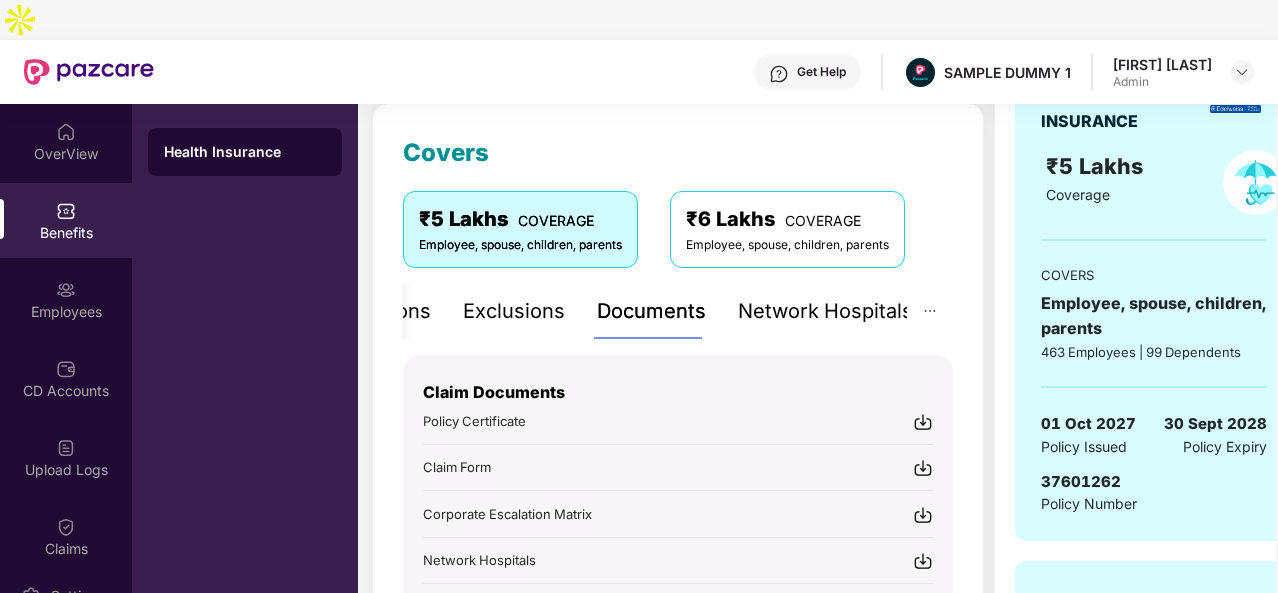 click on "Network Hospitals" at bounding box center (825, 311) 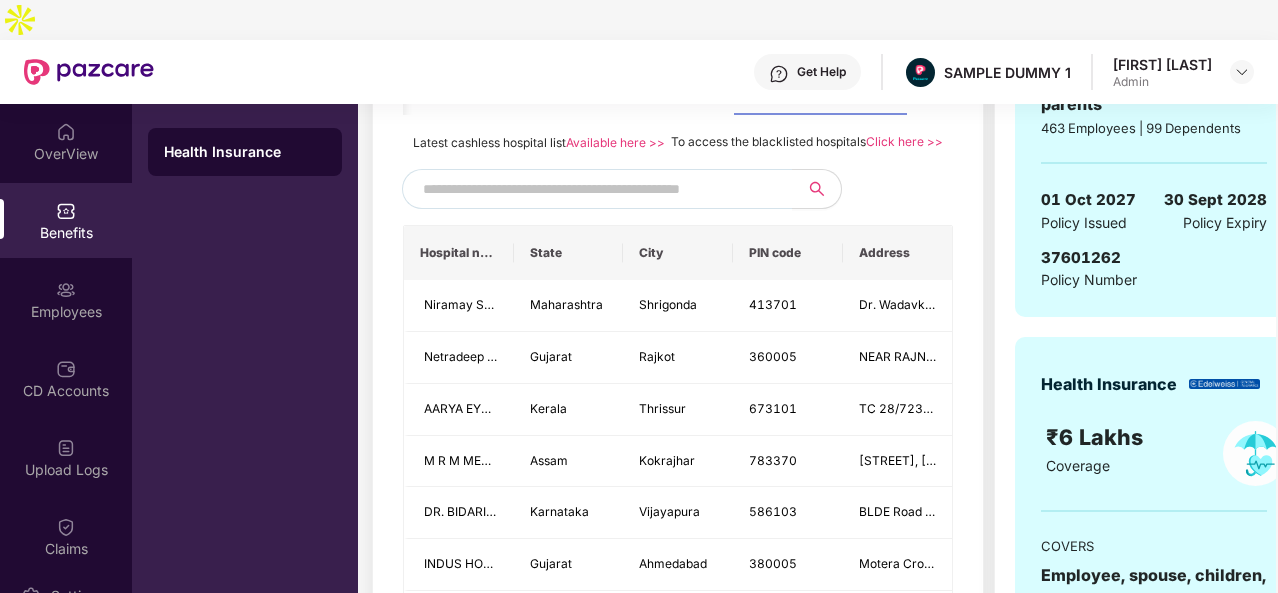 scroll, scrollTop: 491, scrollLeft: 0, axis: vertical 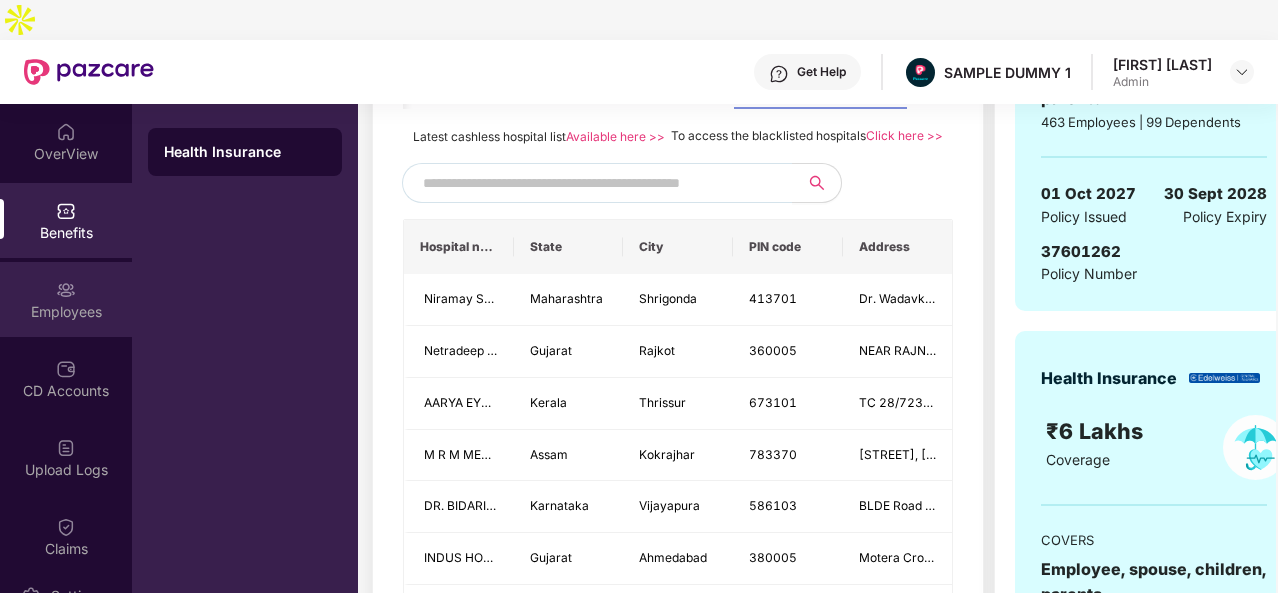 click on "Employees" at bounding box center [66, 312] 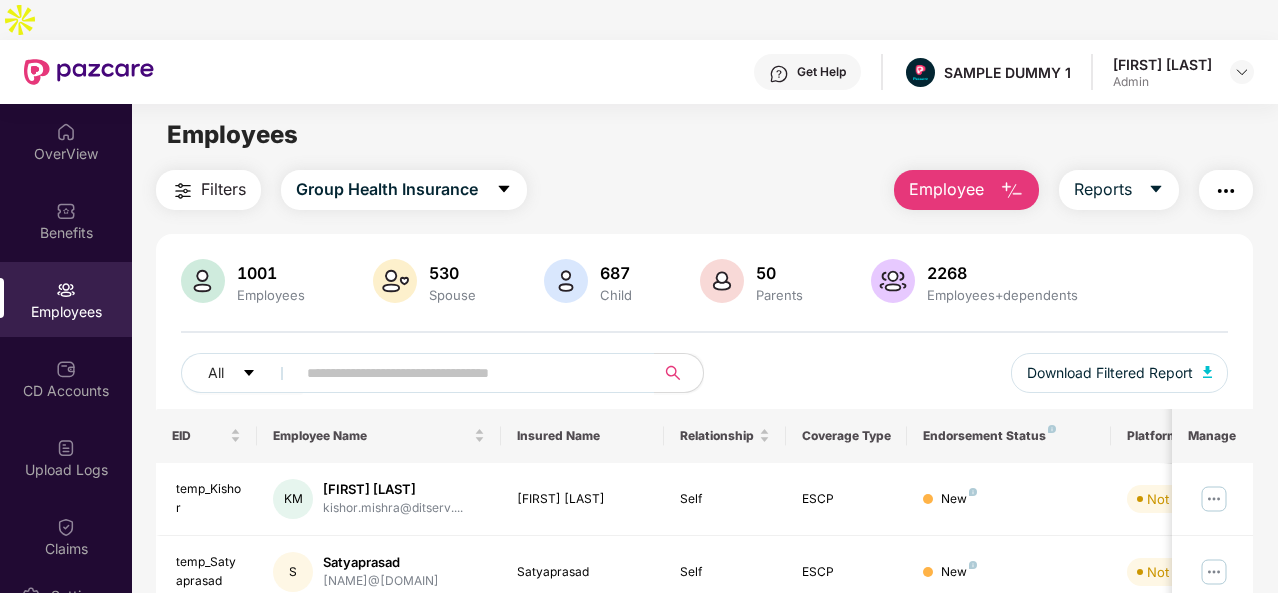 scroll, scrollTop: 0, scrollLeft: 0, axis: both 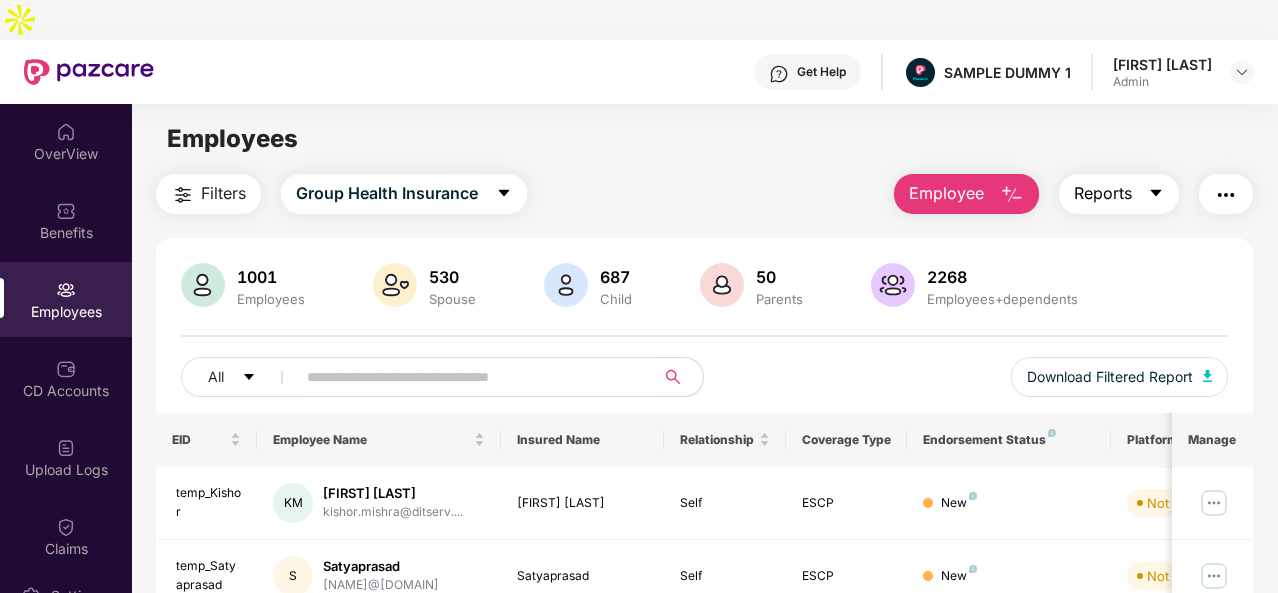 click on "Reports" at bounding box center (1119, 194) 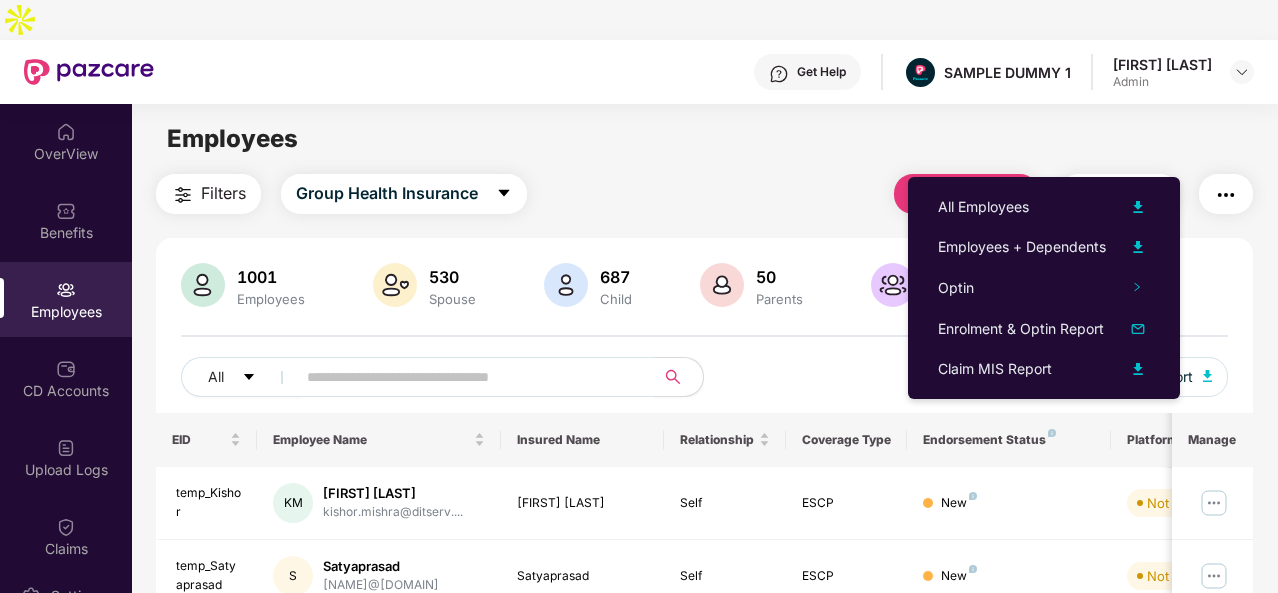 click at bounding box center (1226, 195) 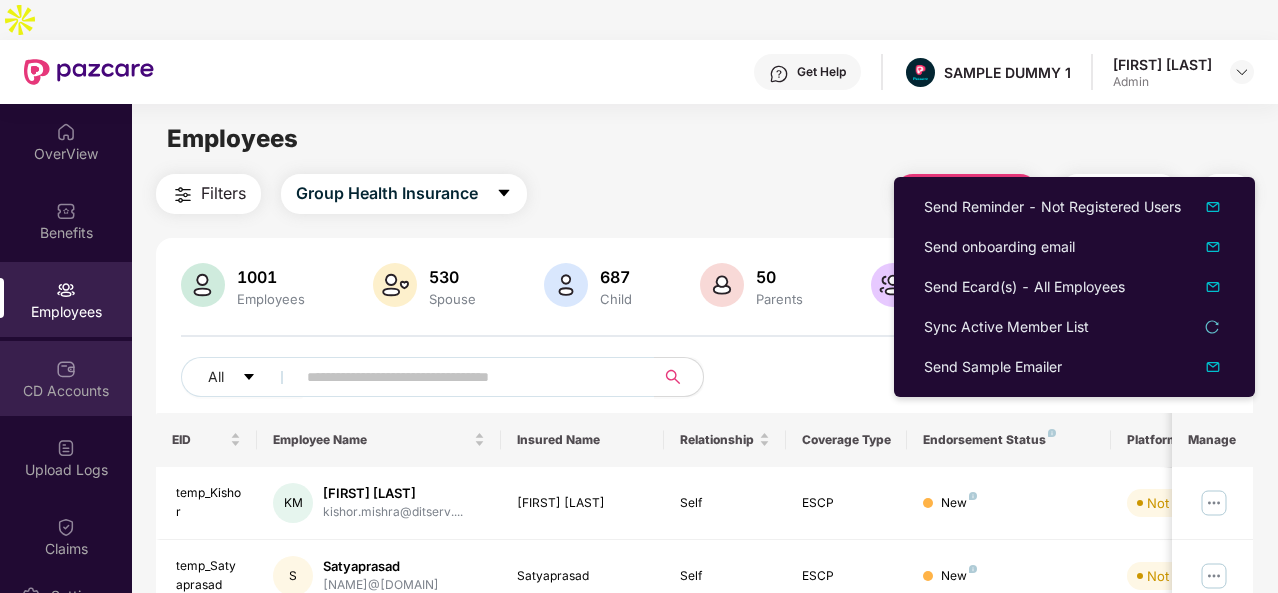 click on "CD Accounts" at bounding box center [66, 378] 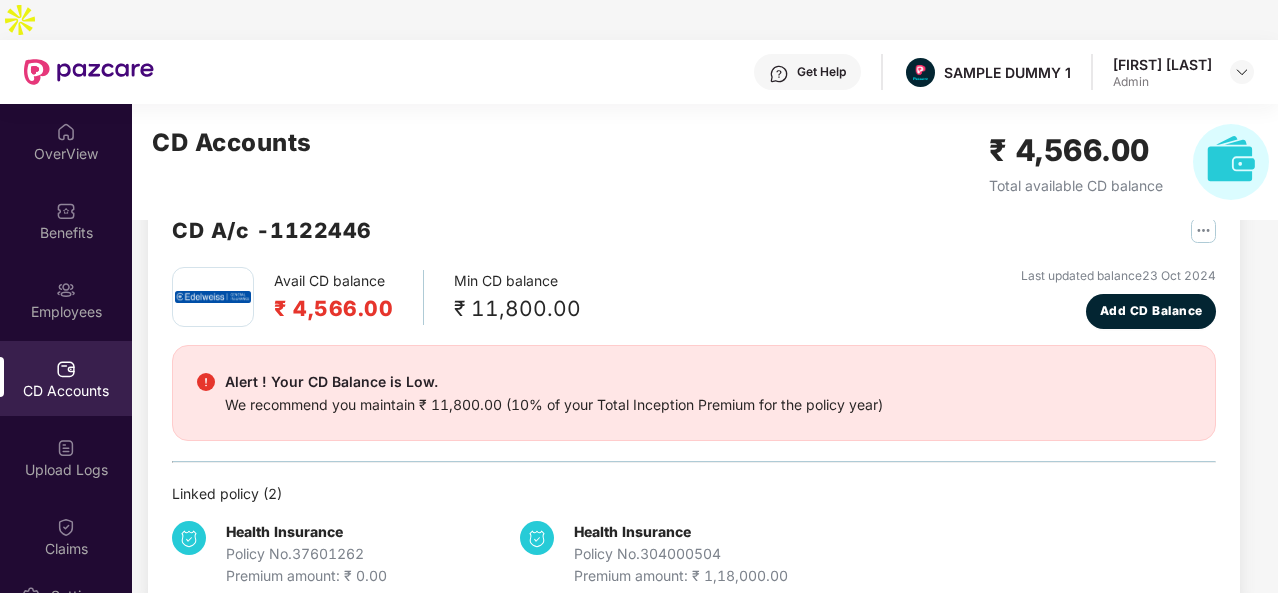 scroll, scrollTop: 0, scrollLeft: 0, axis: both 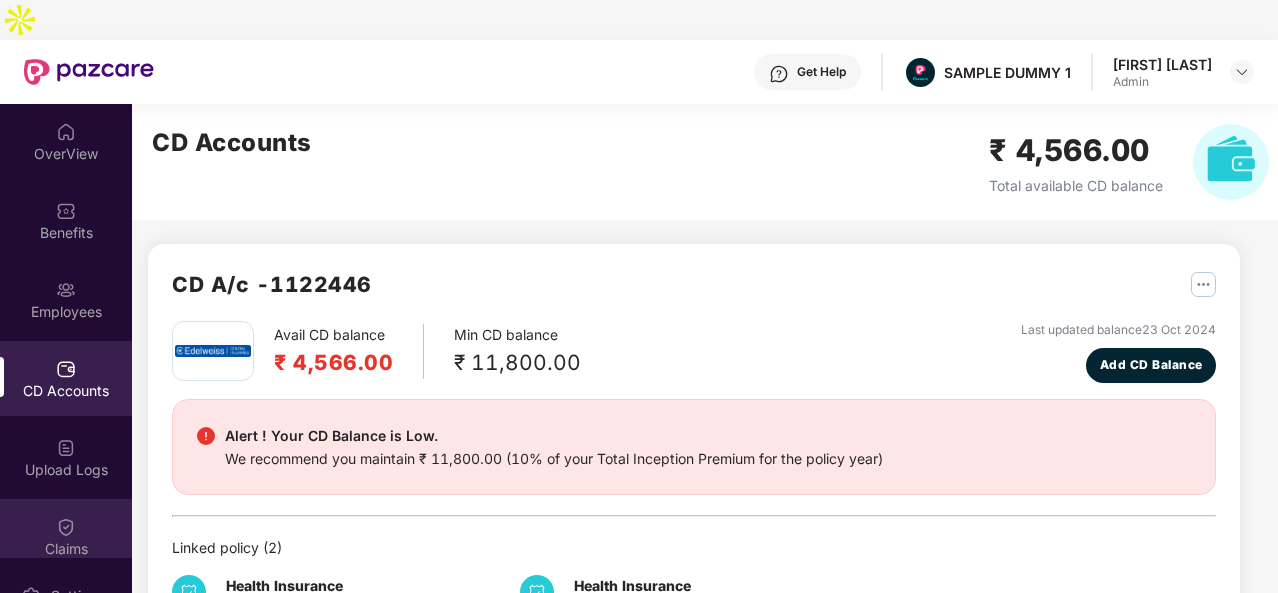 click on "Claims" at bounding box center [66, 536] 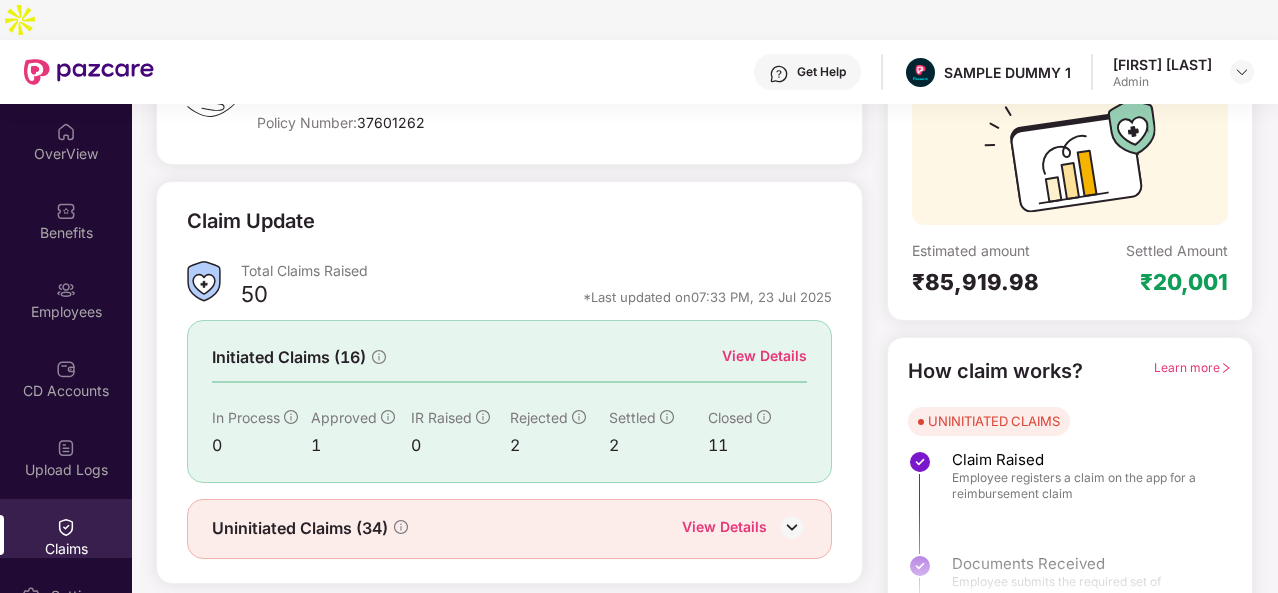 scroll, scrollTop: 188, scrollLeft: 0, axis: vertical 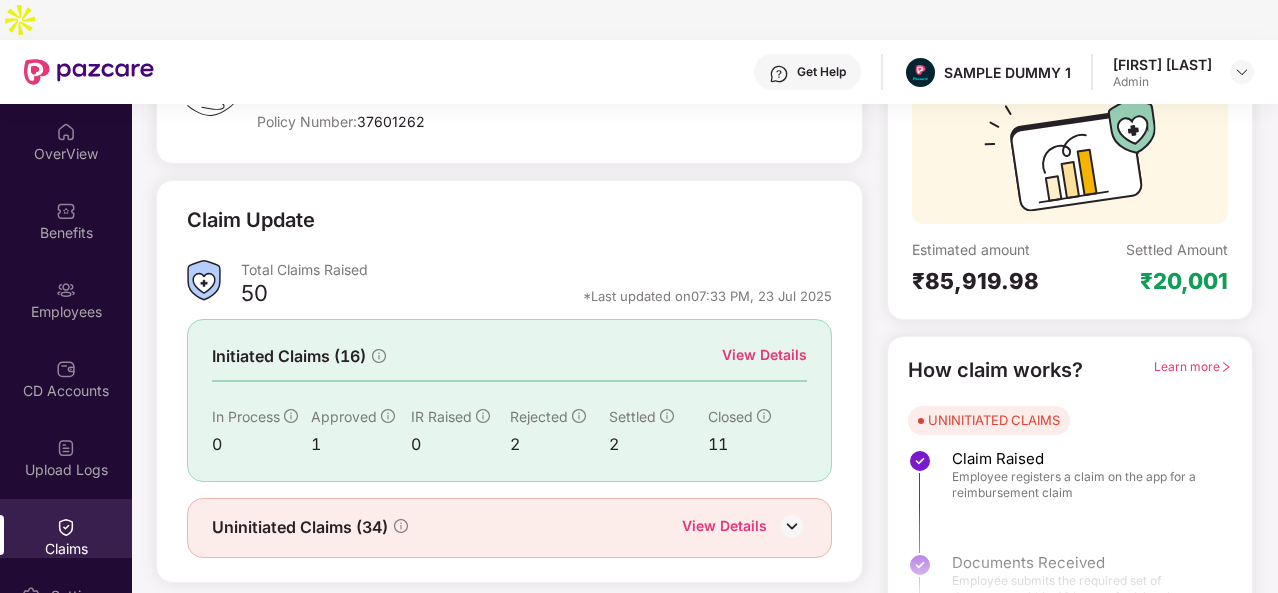 click on "View Details" at bounding box center (764, 355) 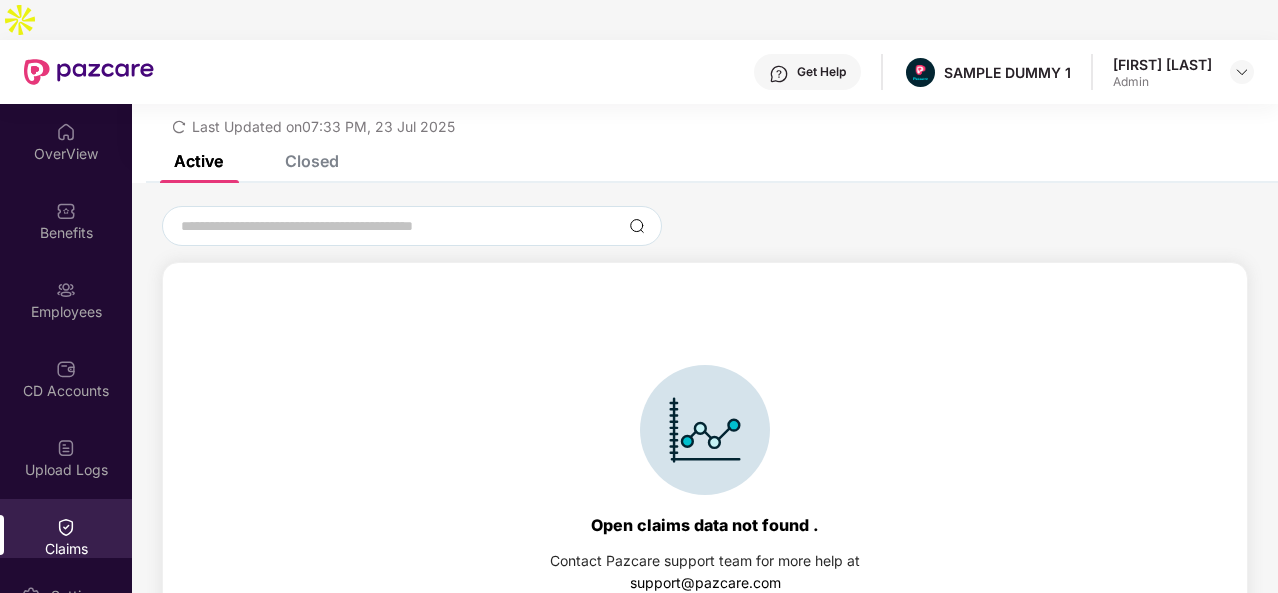scroll, scrollTop: 86, scrollLeft: 0, axis: vertical 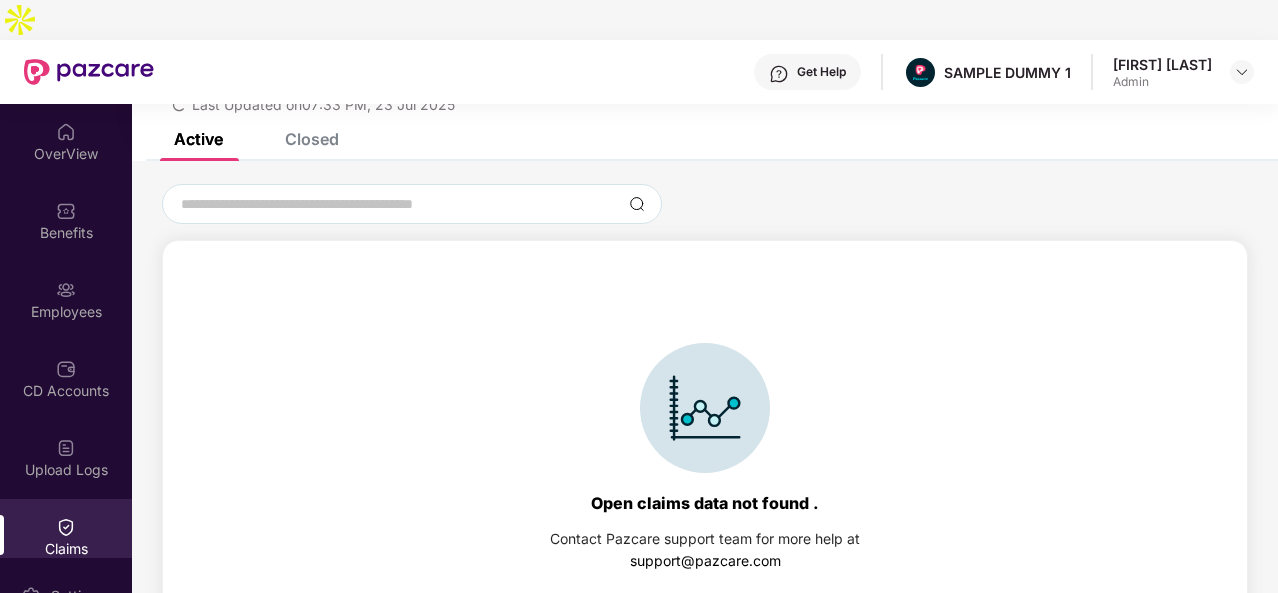 click on "Open claims data not found . Contact Pazcare support team for more help at support@[DOMAIN]" at bounding box center (705, 457) 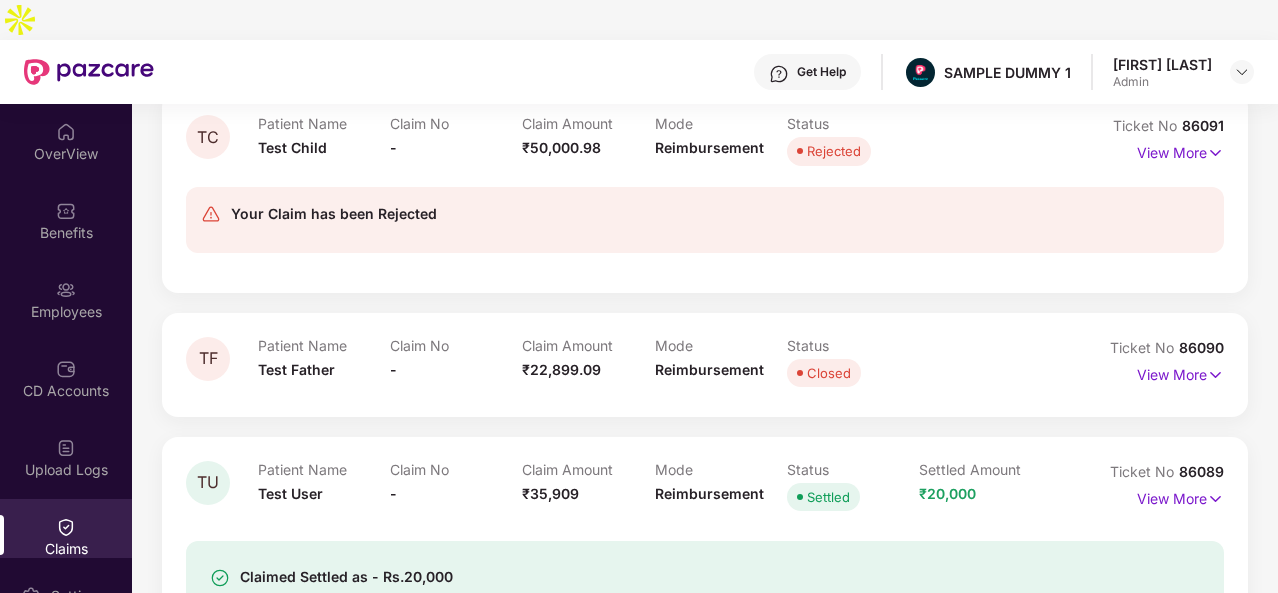 scroll, scrollTop: 1181, scrollLeft: 0, axis: vertical 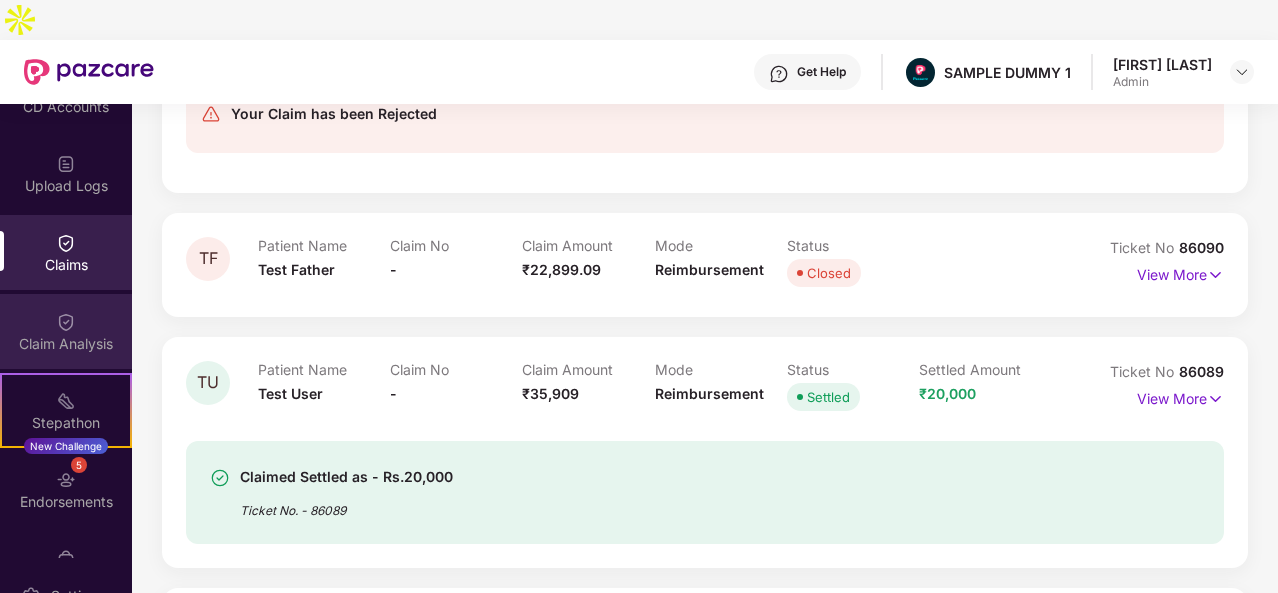 click on "Claim Analysis" at bounding box center [66, 331] 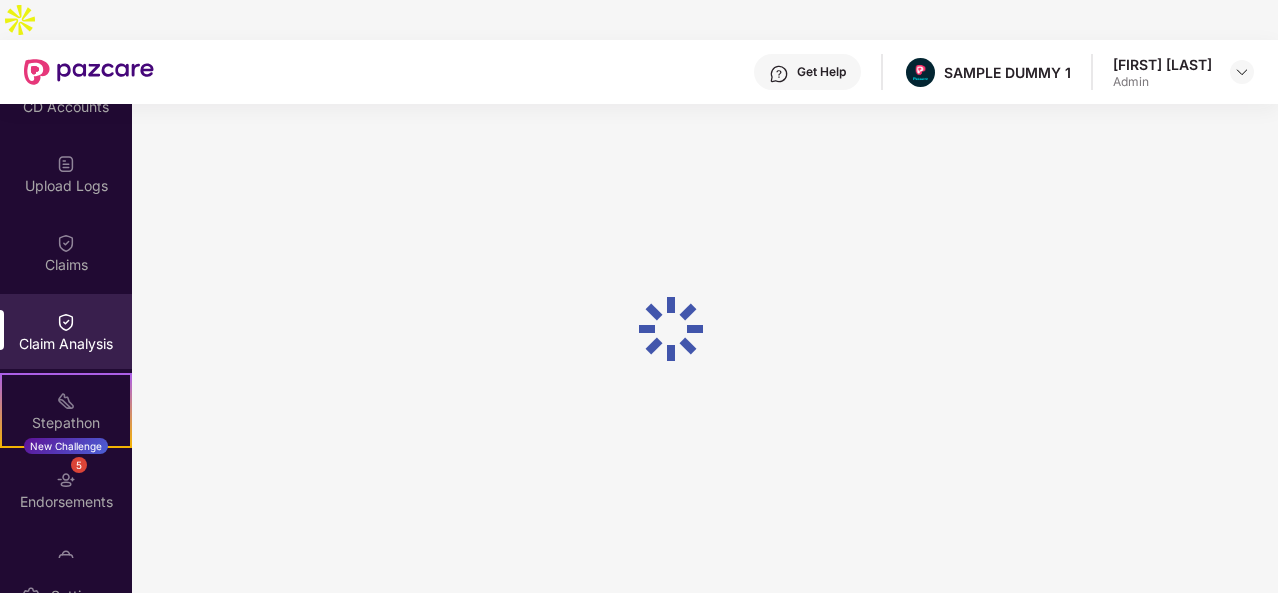 scroll, scrollTop: 0, scrollLeft: 0, axis: both 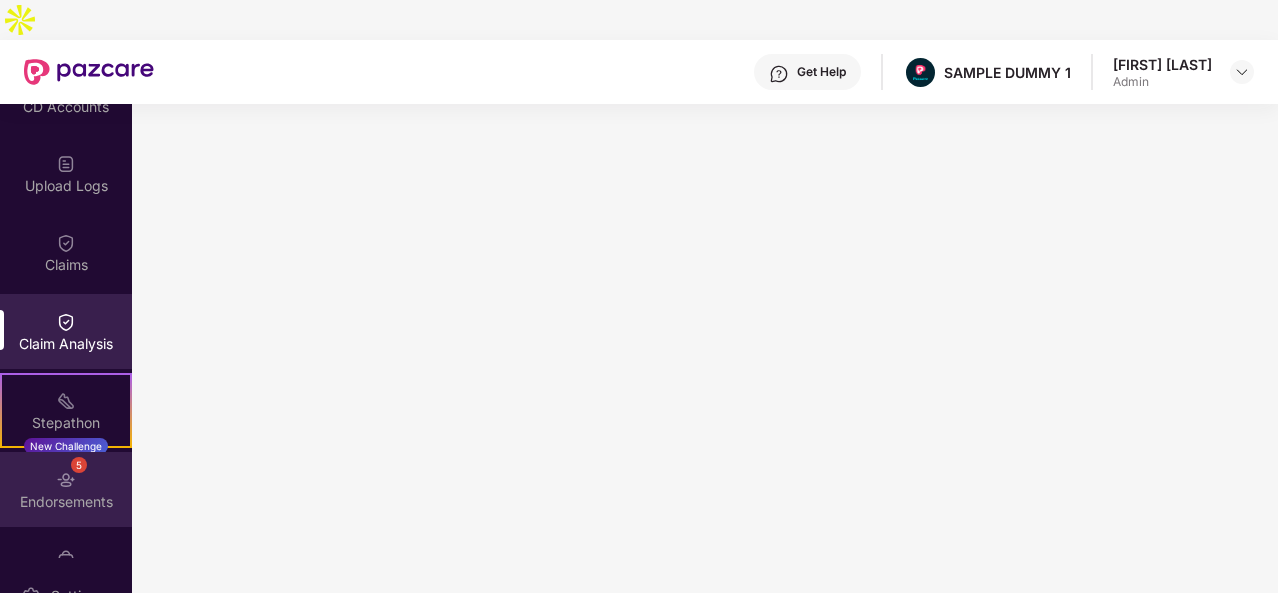 click on "Endorsements" at bounding box center (66, 502) 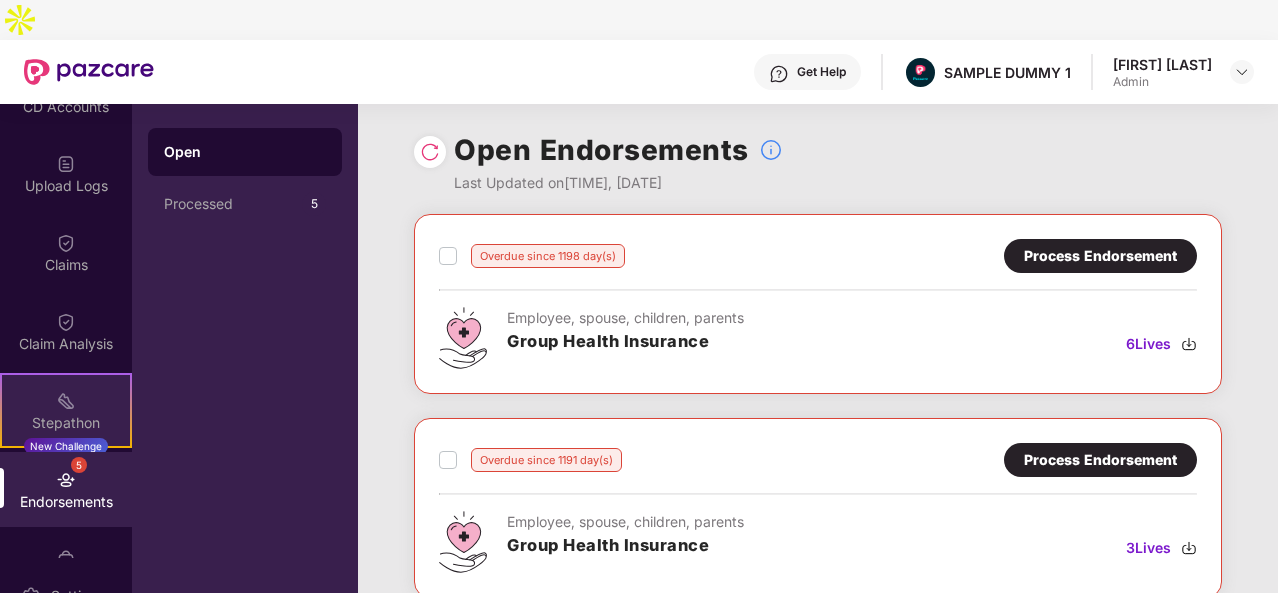 click on "Stepathon" at bounding box center (66, 423) 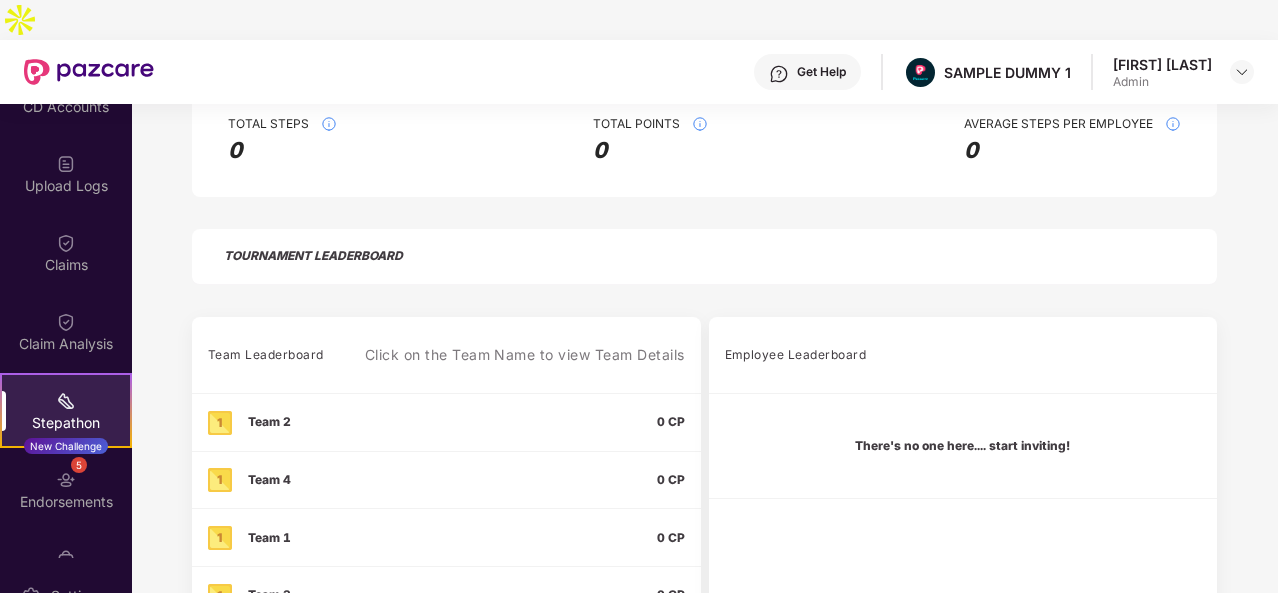 scroll, scrollTop: 495, scrollLeft: 0, axis: vertical 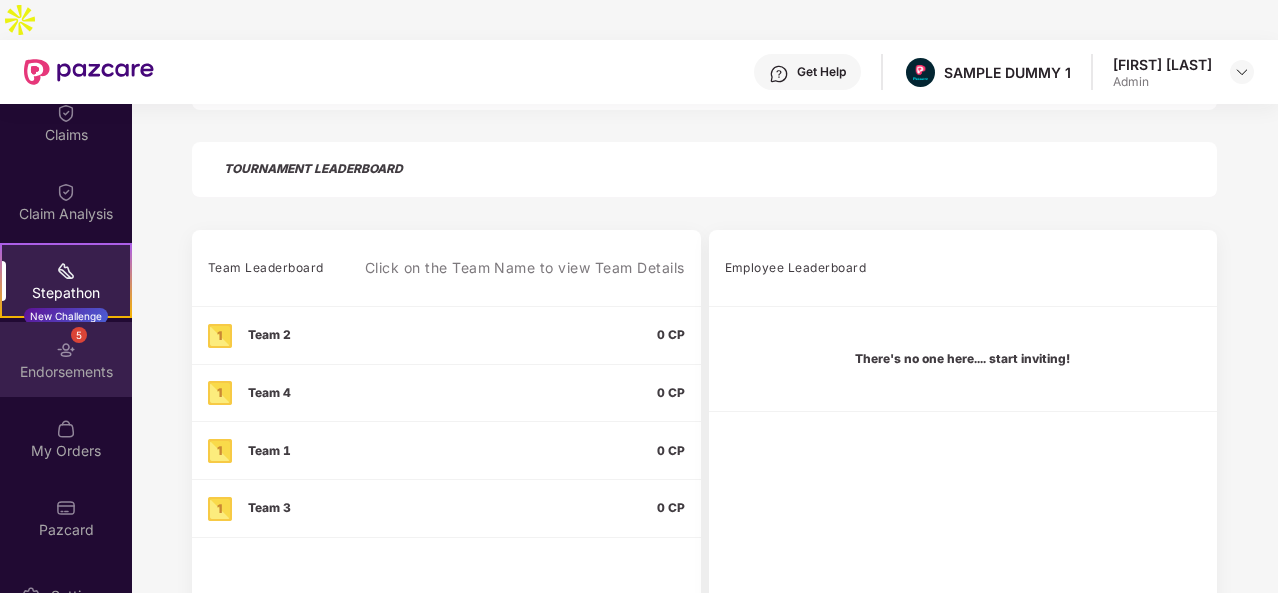 click on "My Orders" at bounding box center [66, 438] 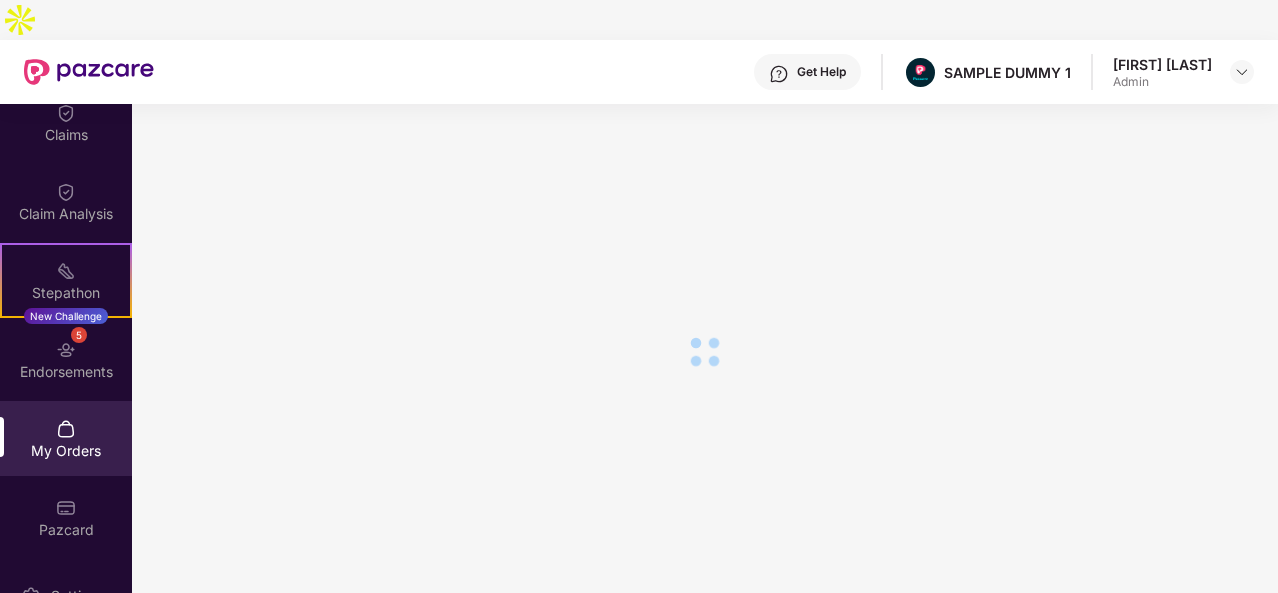 scroll, scrollTop: 87, scrollLeft: 0, axis: vertical 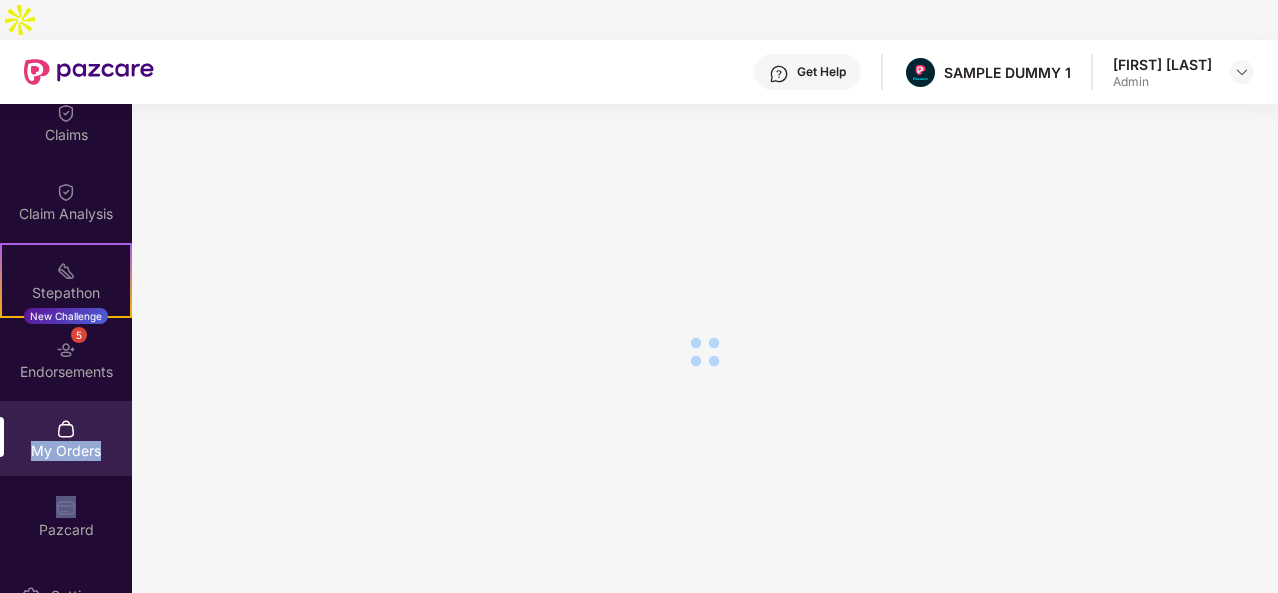 click on "My Orders" at bounding box center (66, 438) 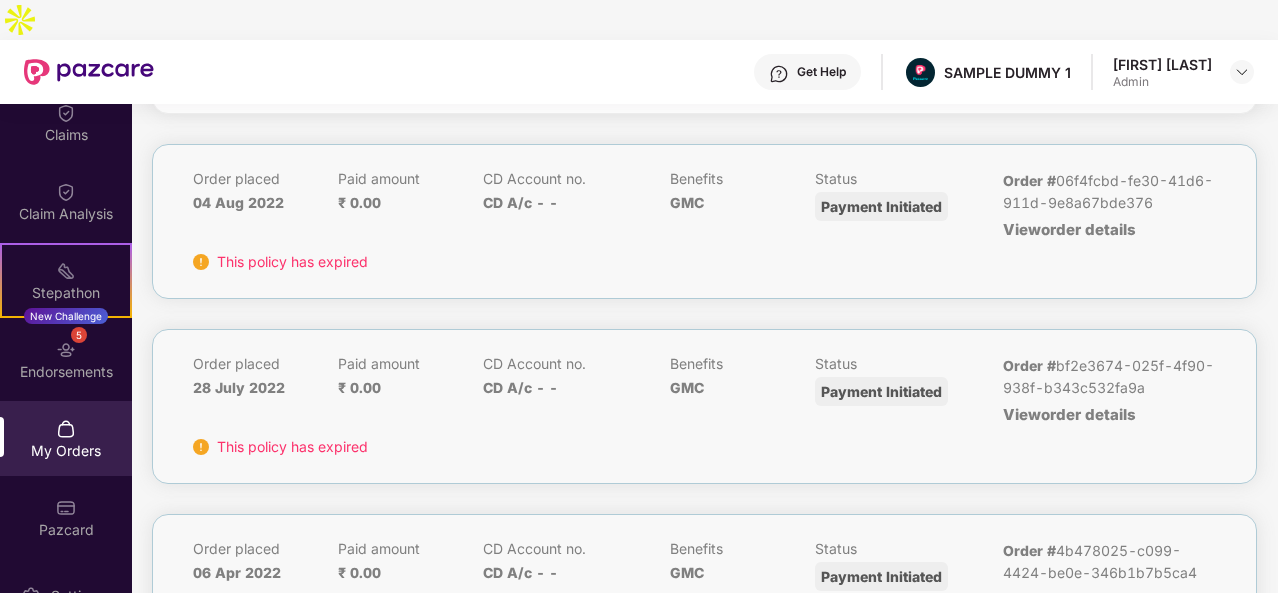 scroll, scrollTop: 0, scrollLeft: 0, axis: both 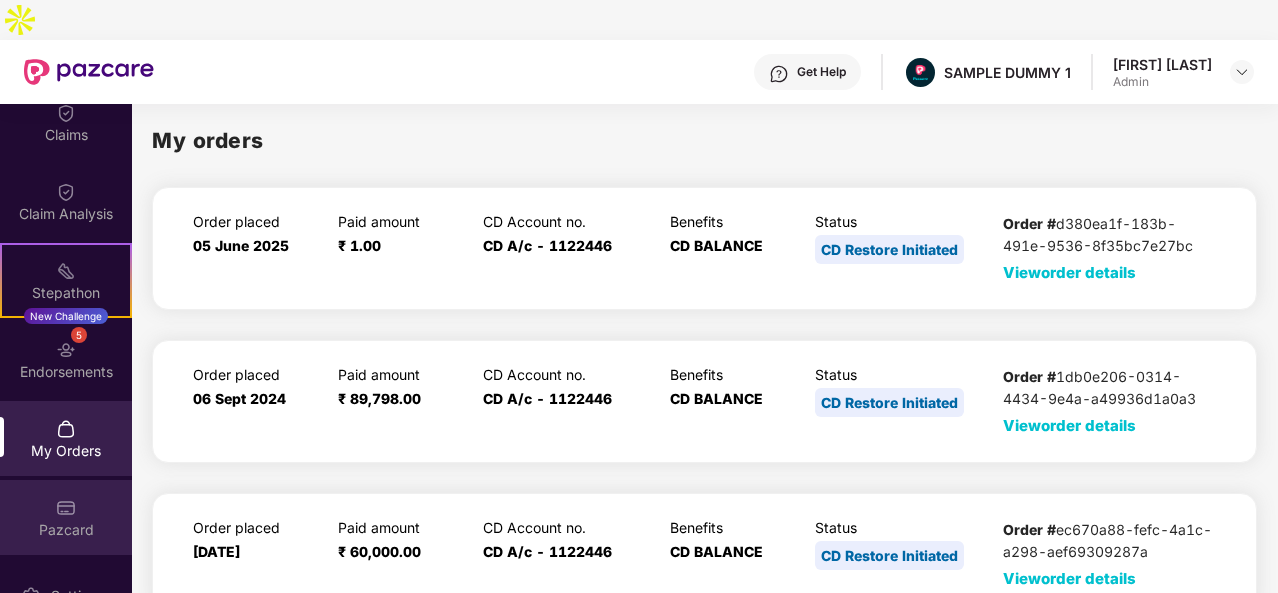 click at bounding box center (66, 508) 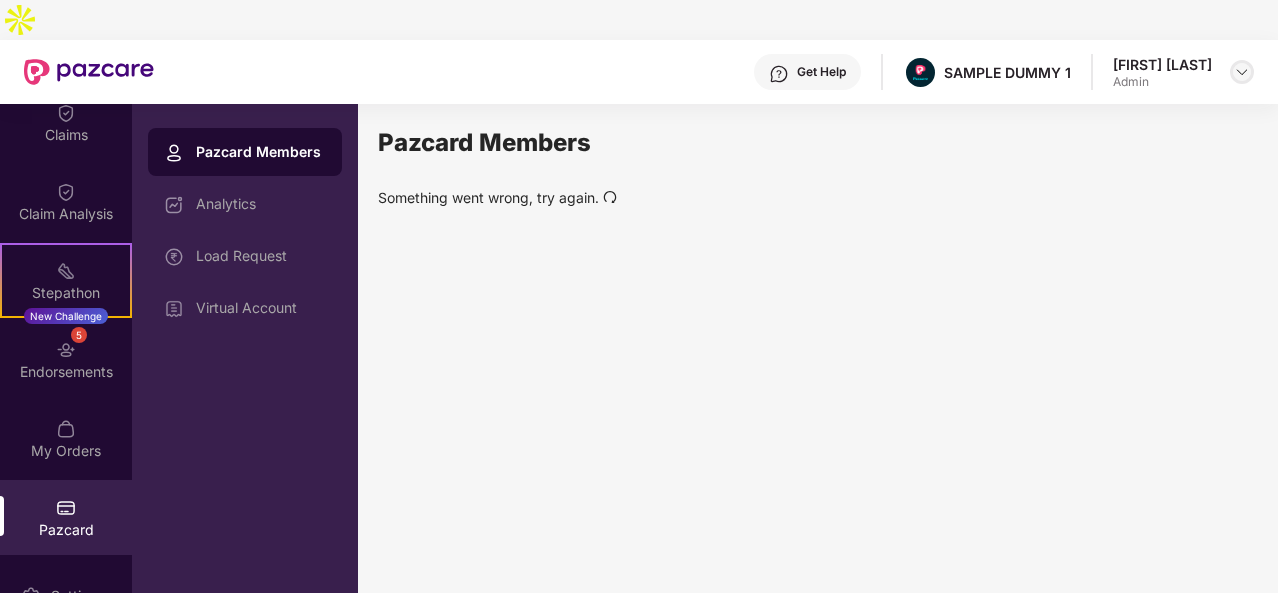 click at bounding box center (1242, 72) 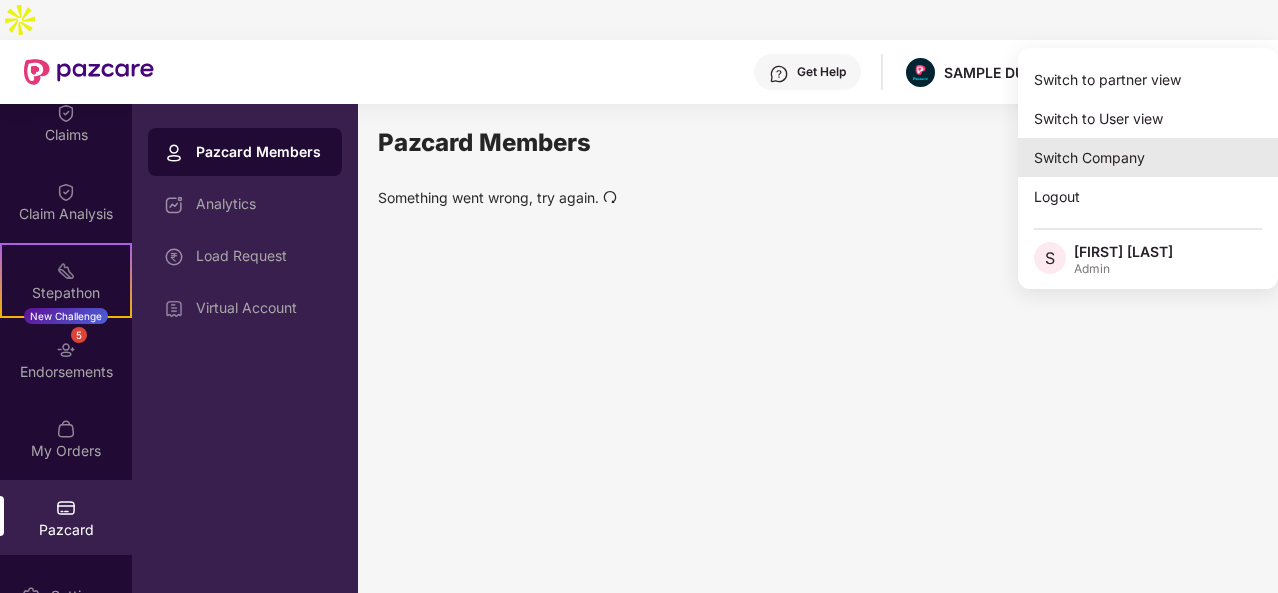 click on "Switch Company" at bounding box center [1148, 157] 